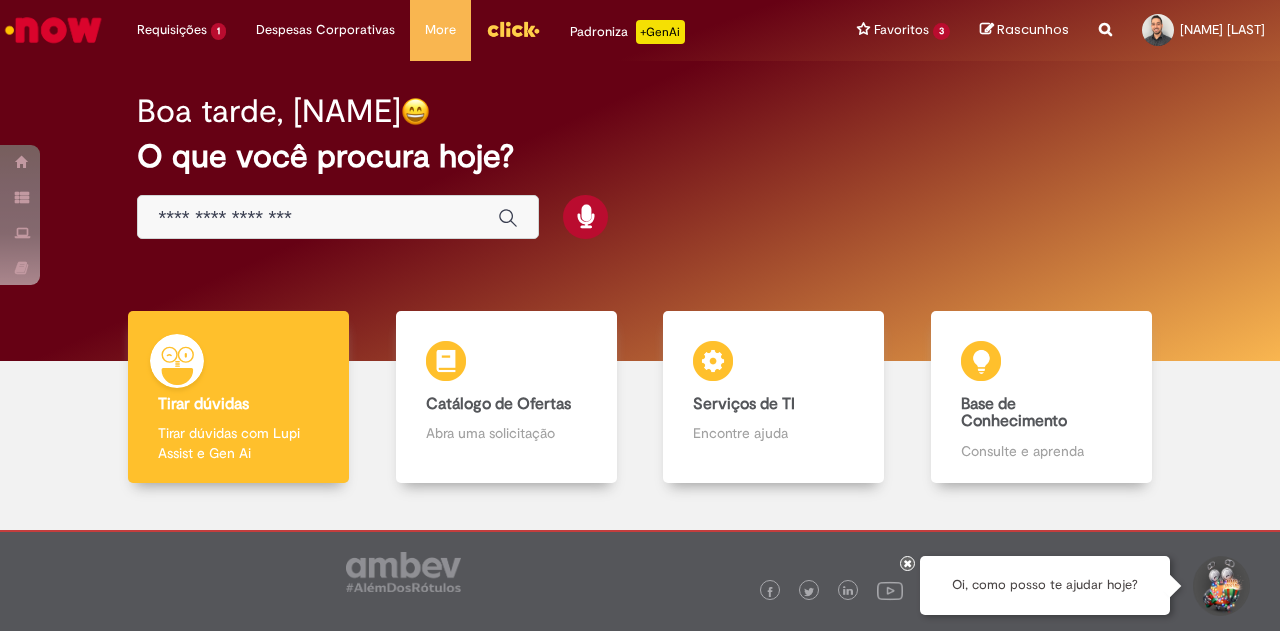 click at bounding box center [318, 218] 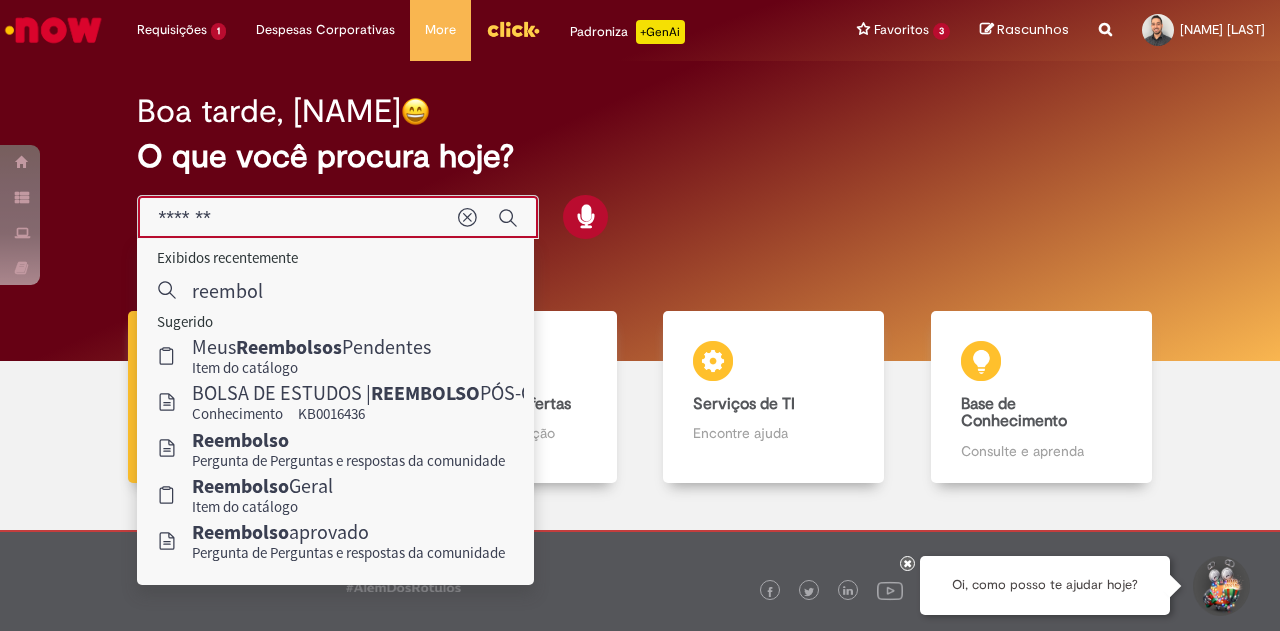 type on "********" 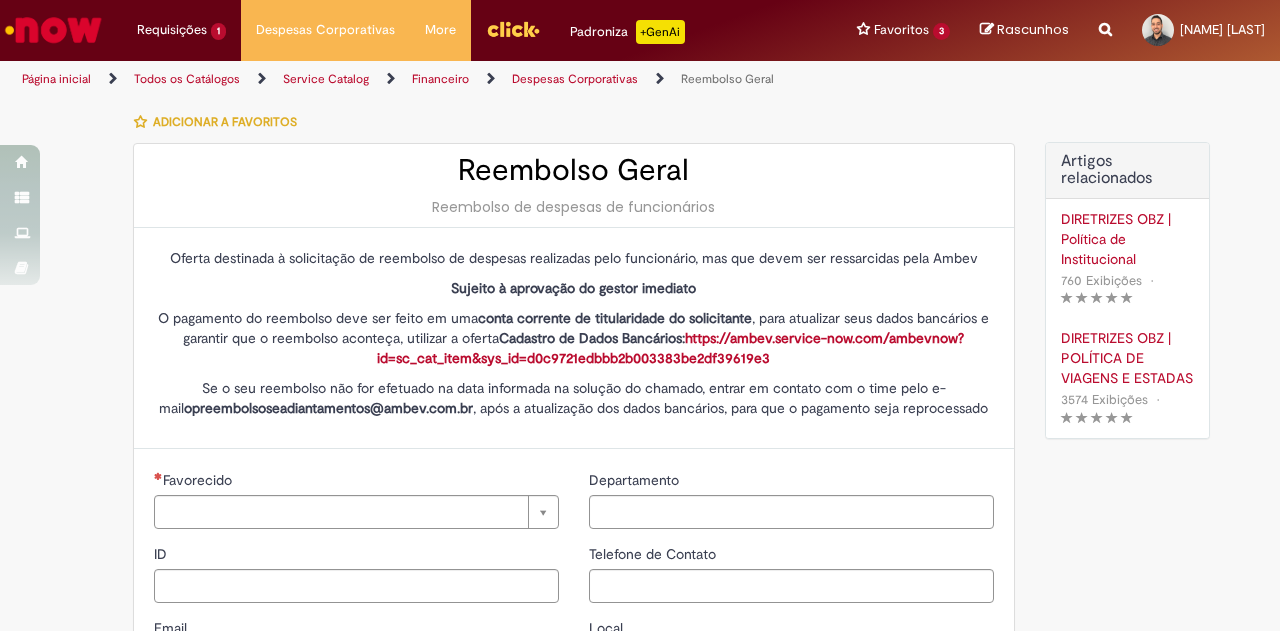 type on "********" 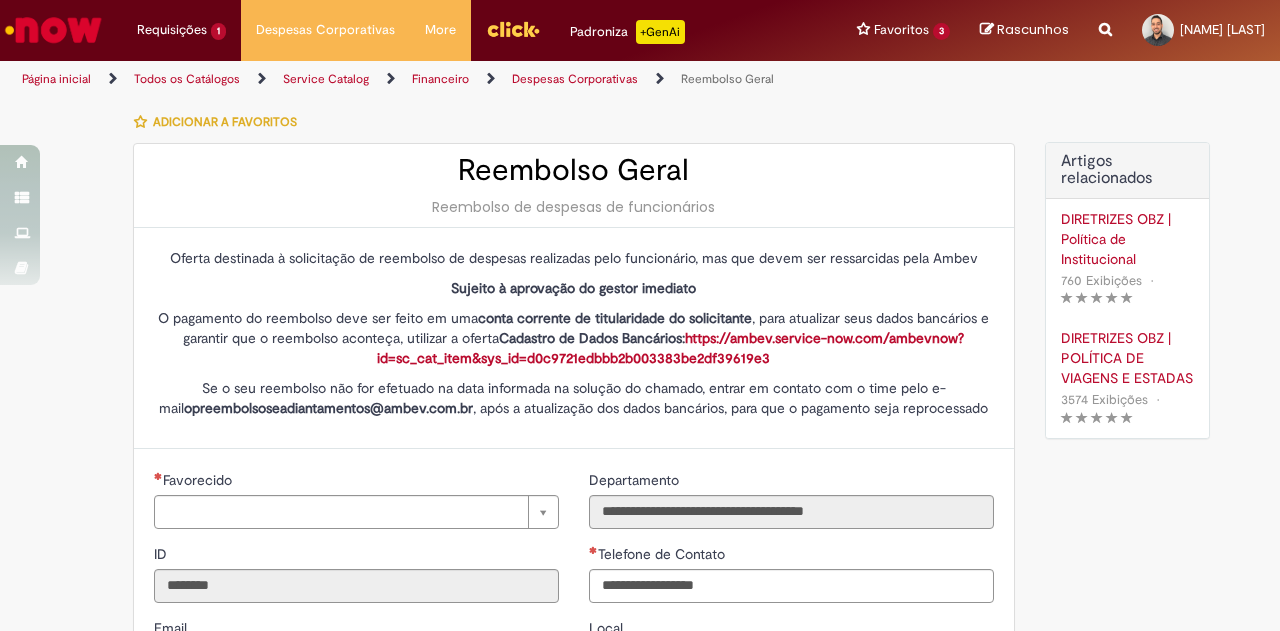 type on "**********" 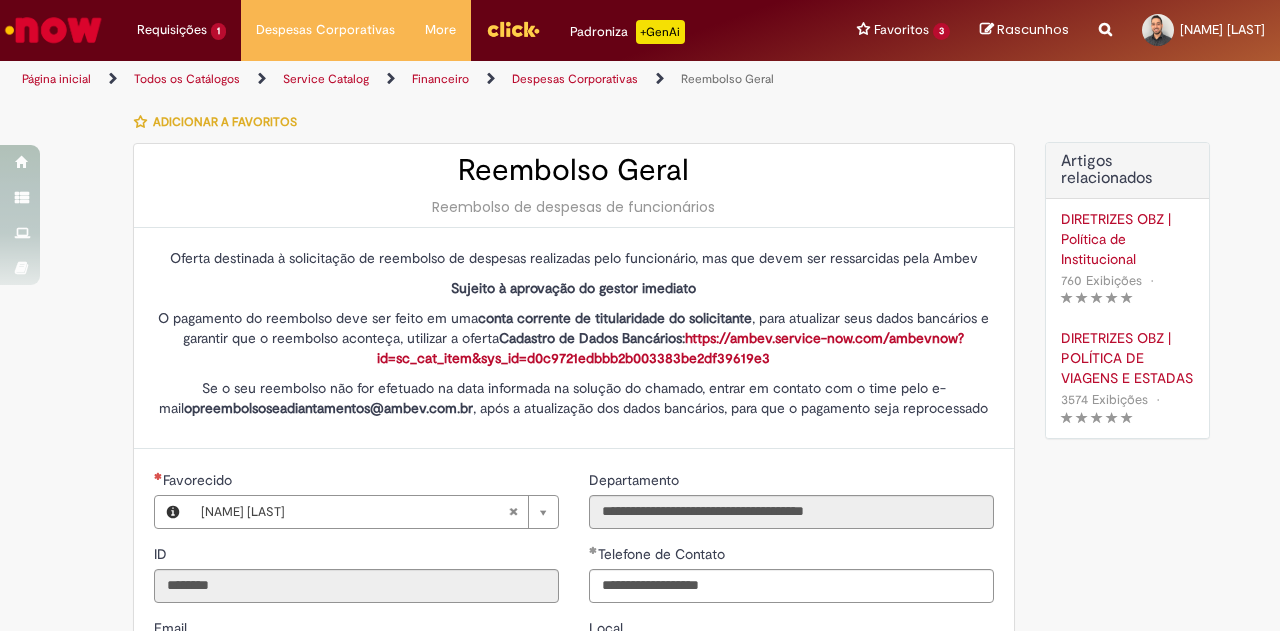 type on "**********" 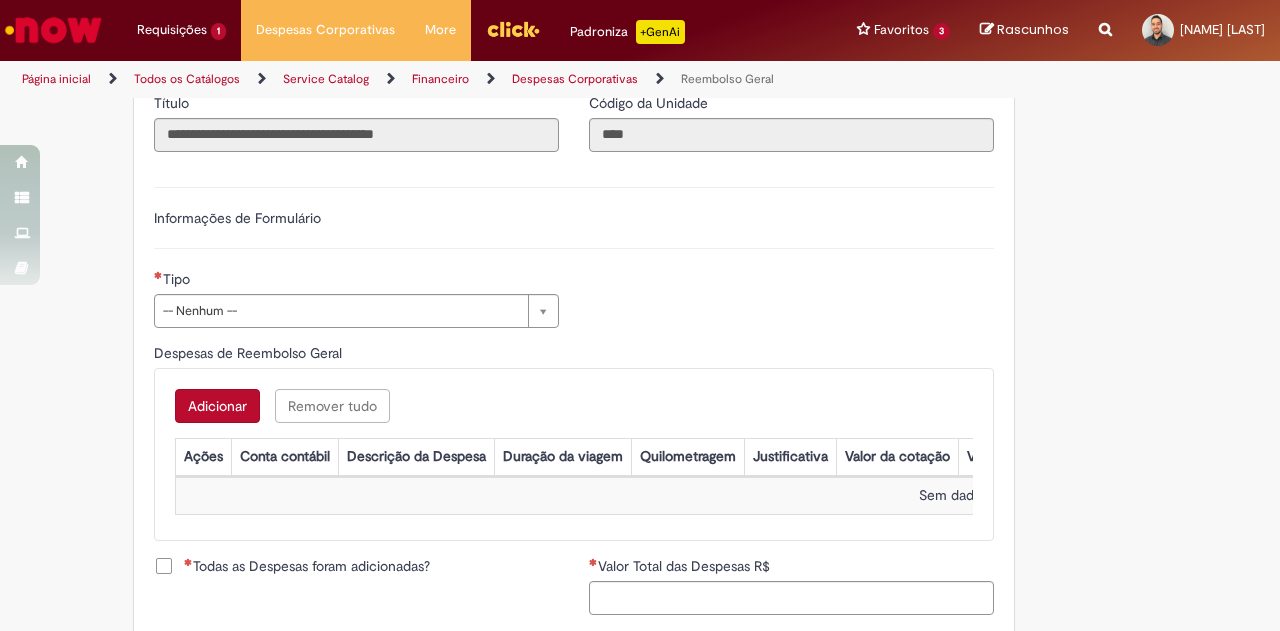 scroll, scrollTop: 600, scrollLeft: 0, axis: vertical 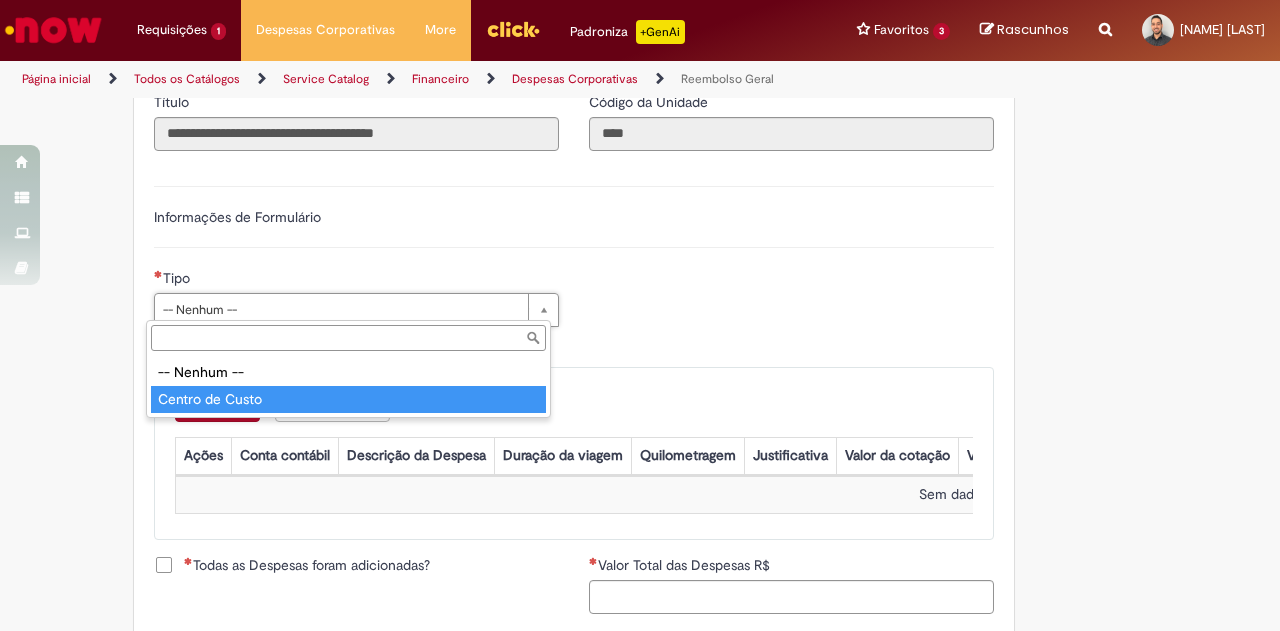 type on "**********" 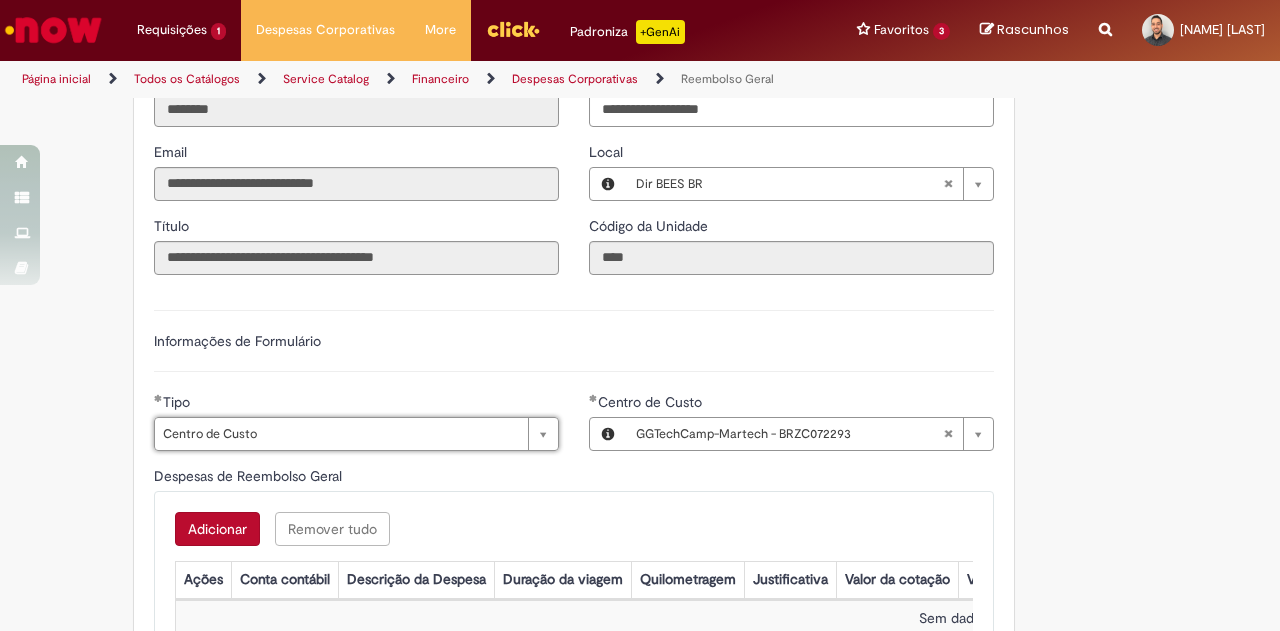 scroll, scrollTop: 400, scrollLeft: 0, axis: vertical 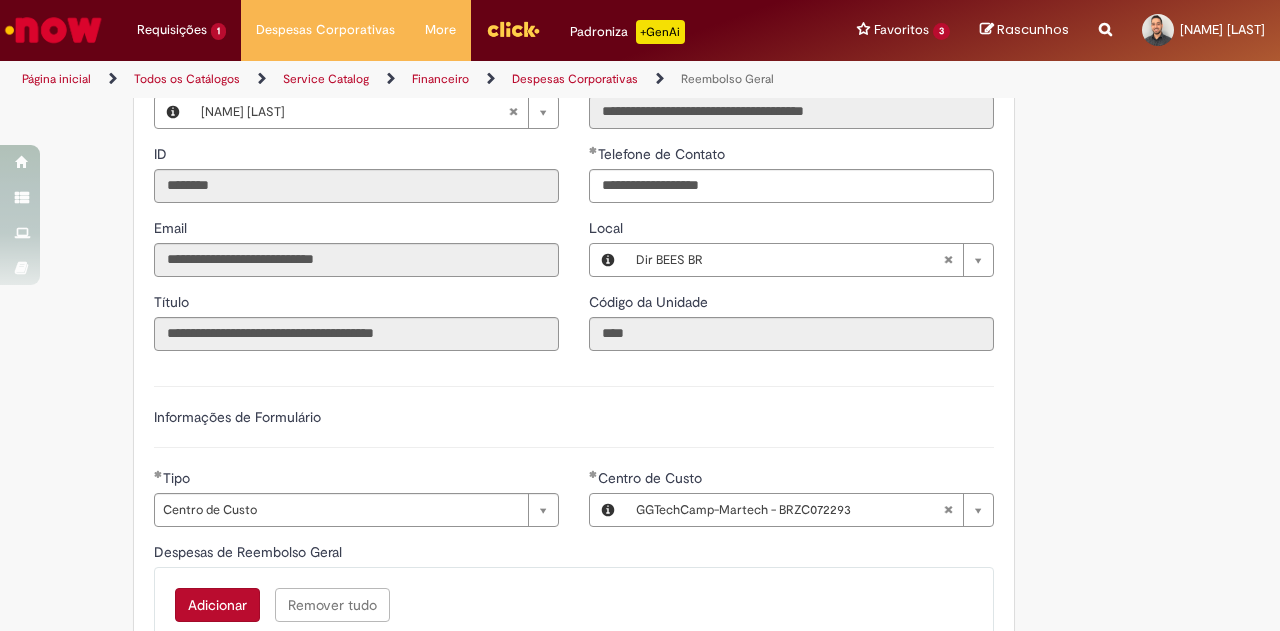 drag, startPoint x: 1229, startPoint y: 363, endPoint x: 1200, endPoint y: 362, distance: 29.017237 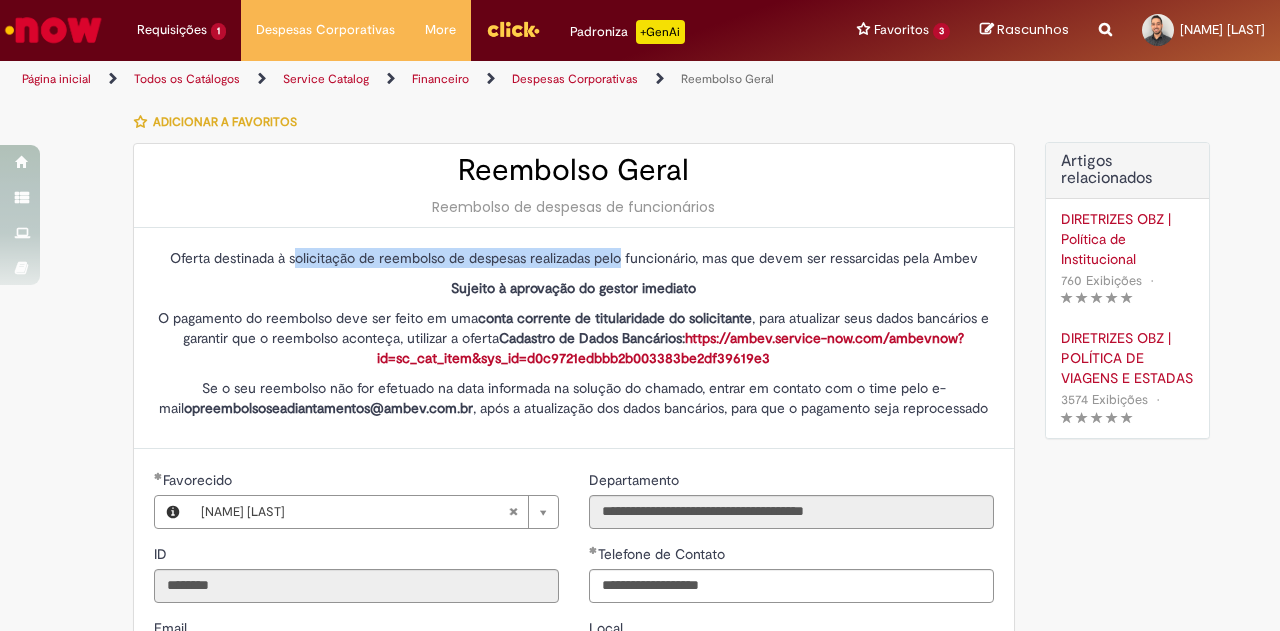 drag, startPoint x: 291, startPoint y: 253, endPoint x: 613, endPoint y: 254, distance: 322.00156 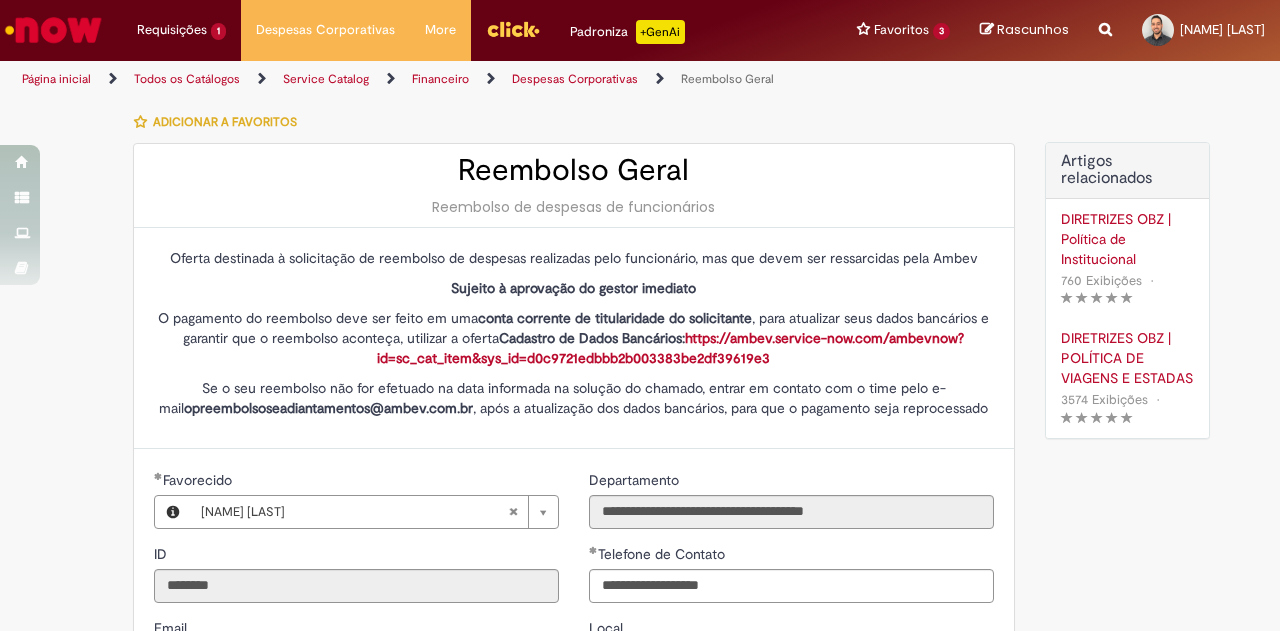 click on "Oferta destinada à solicitação de reembolso de despesas realizadas pelo funcionário, mas que devem ser ressarcidas pela Ambev" at bounding box center [574, 258] 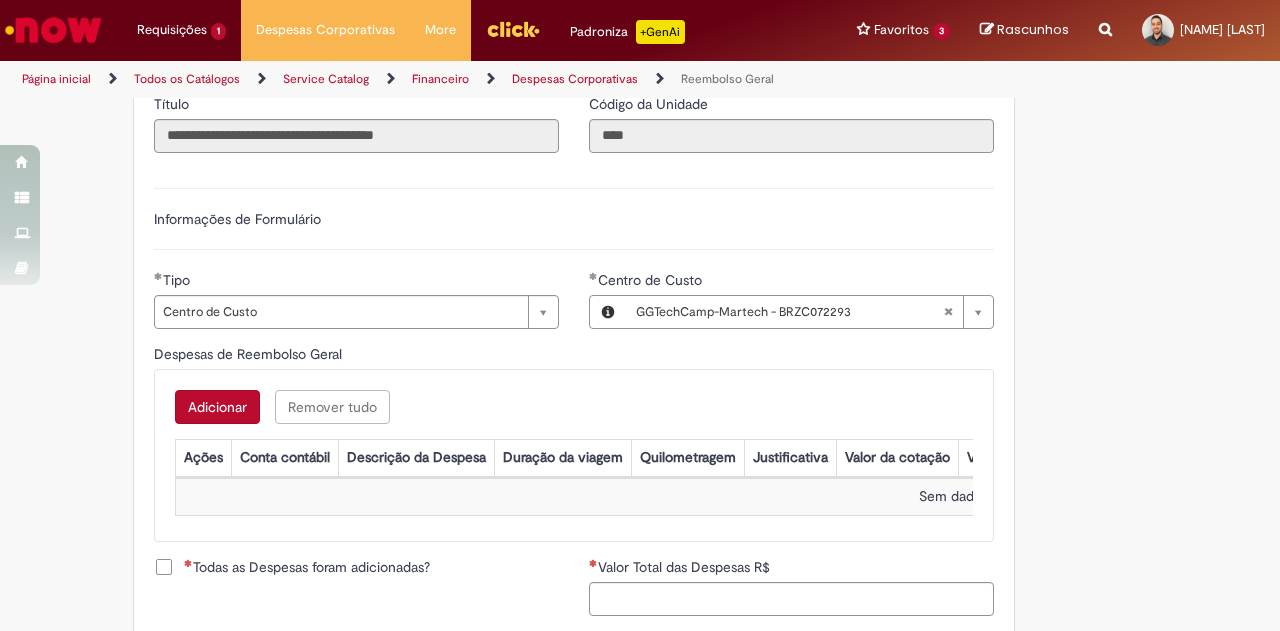 scroll, scrollTop: 557, scrollLeft: 0, axis: vertical 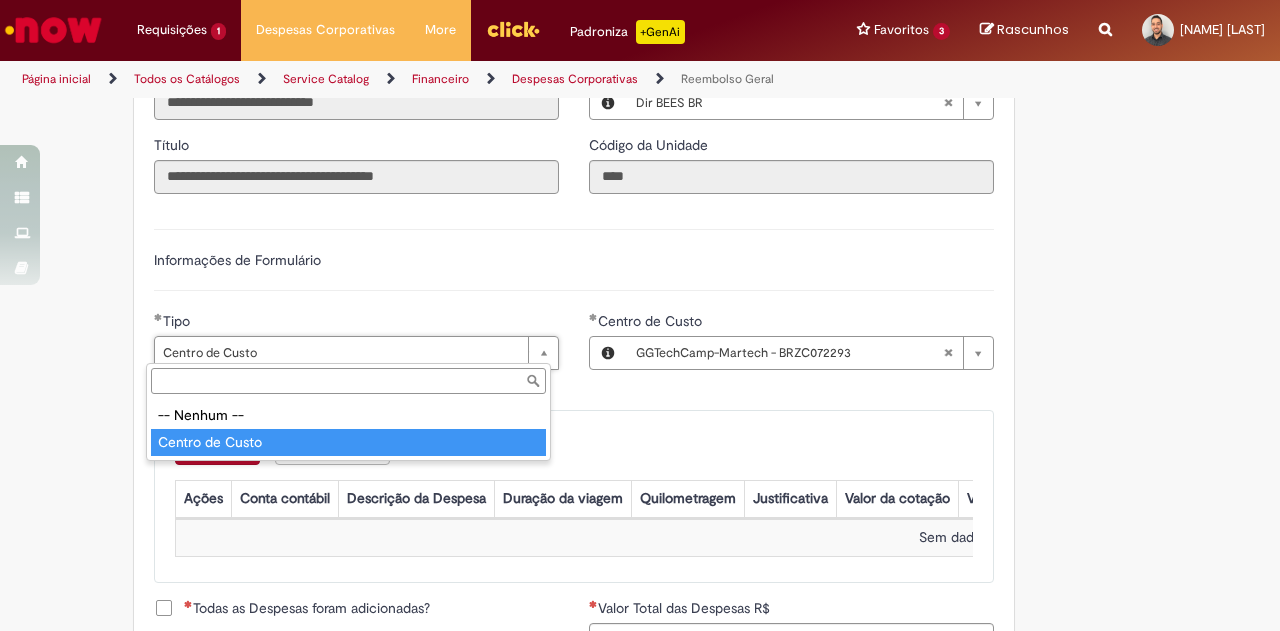 type on "**********" 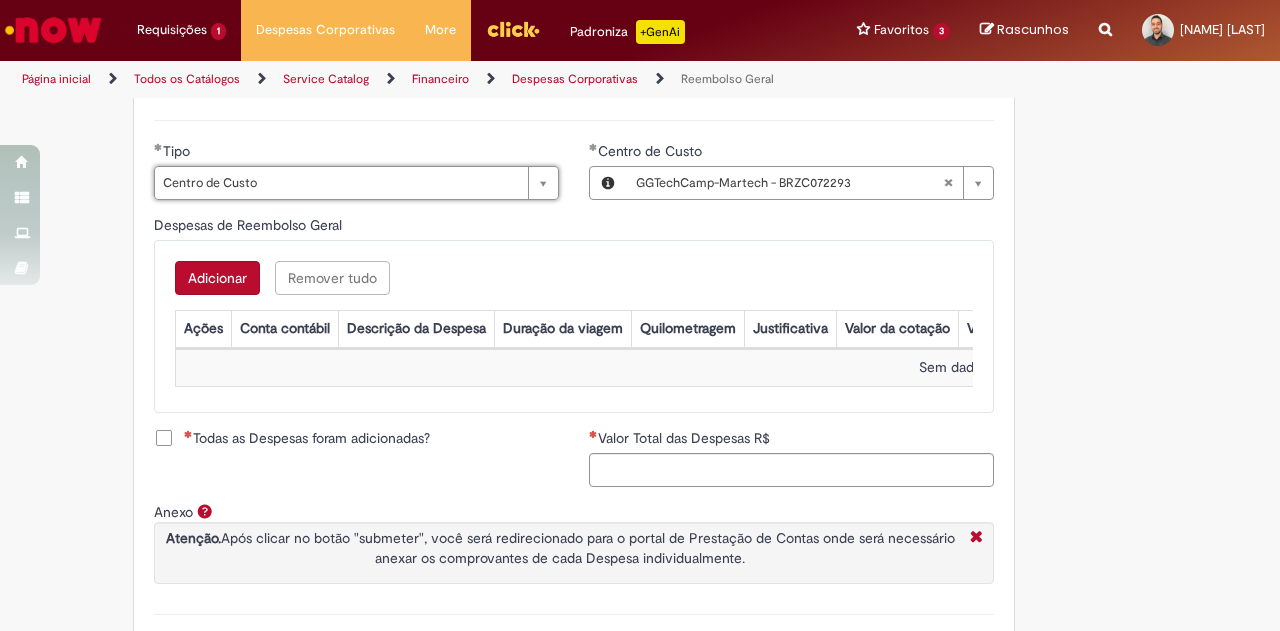 scroll, scrollTop: 757, scrollLeft: 0, axis: vertical 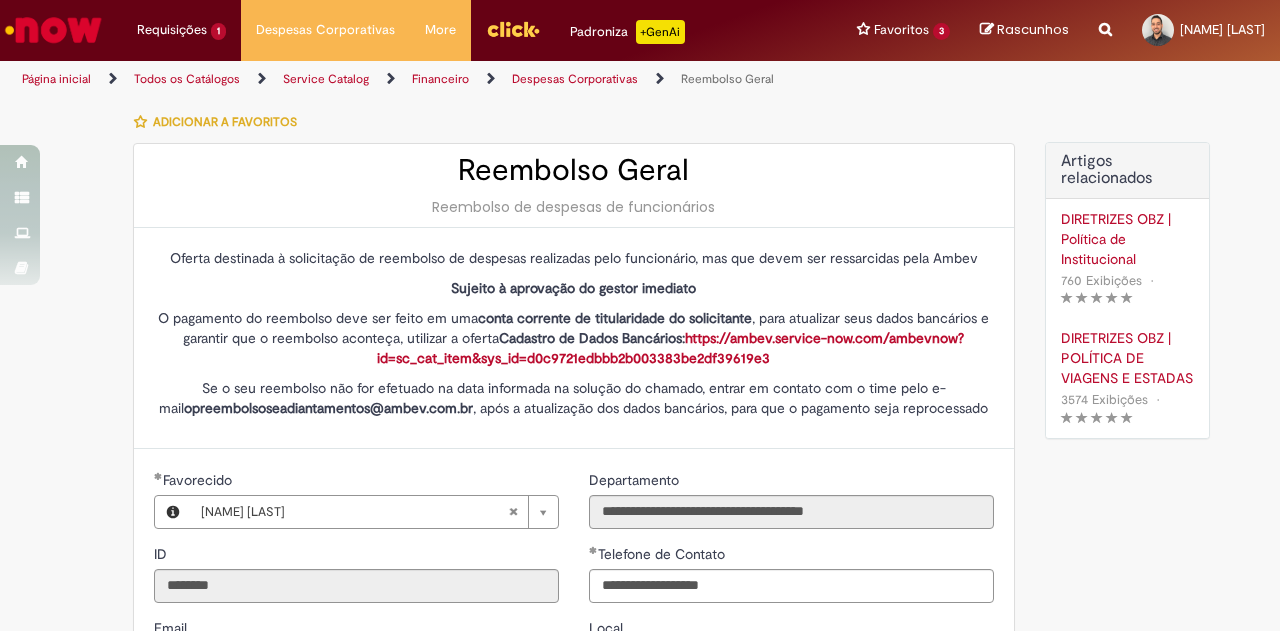 click on "Despesas Corporativas" at bounding box center (575, 79) 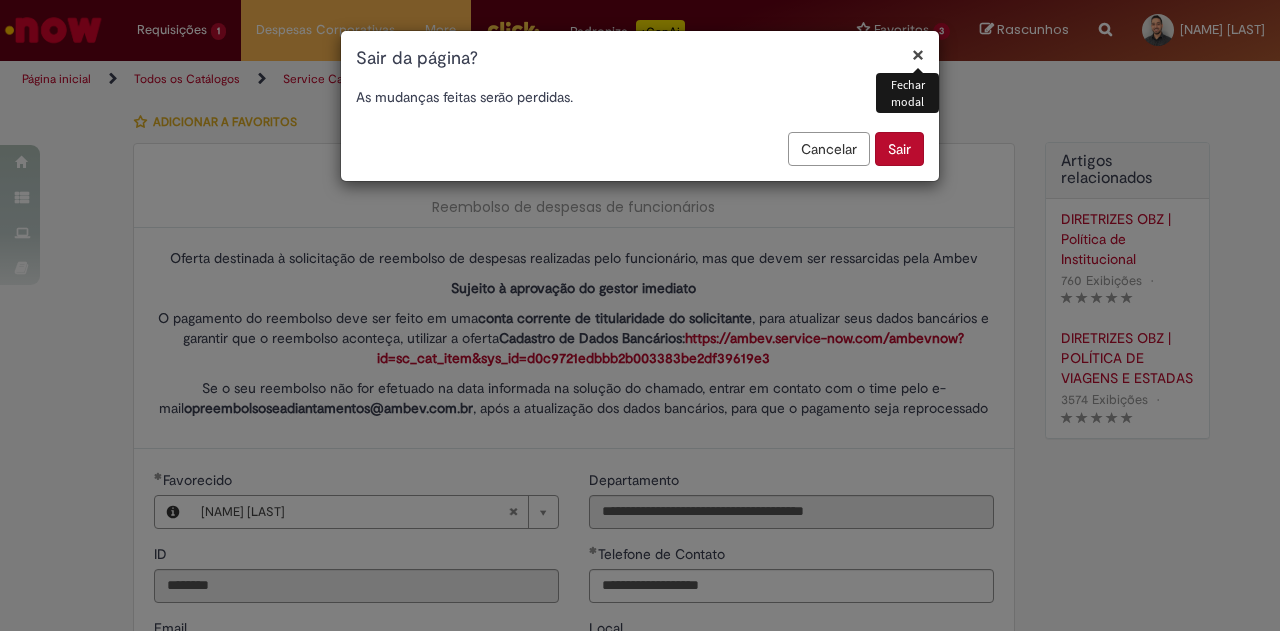 click on "Sair" at bounding box center [899, 149] 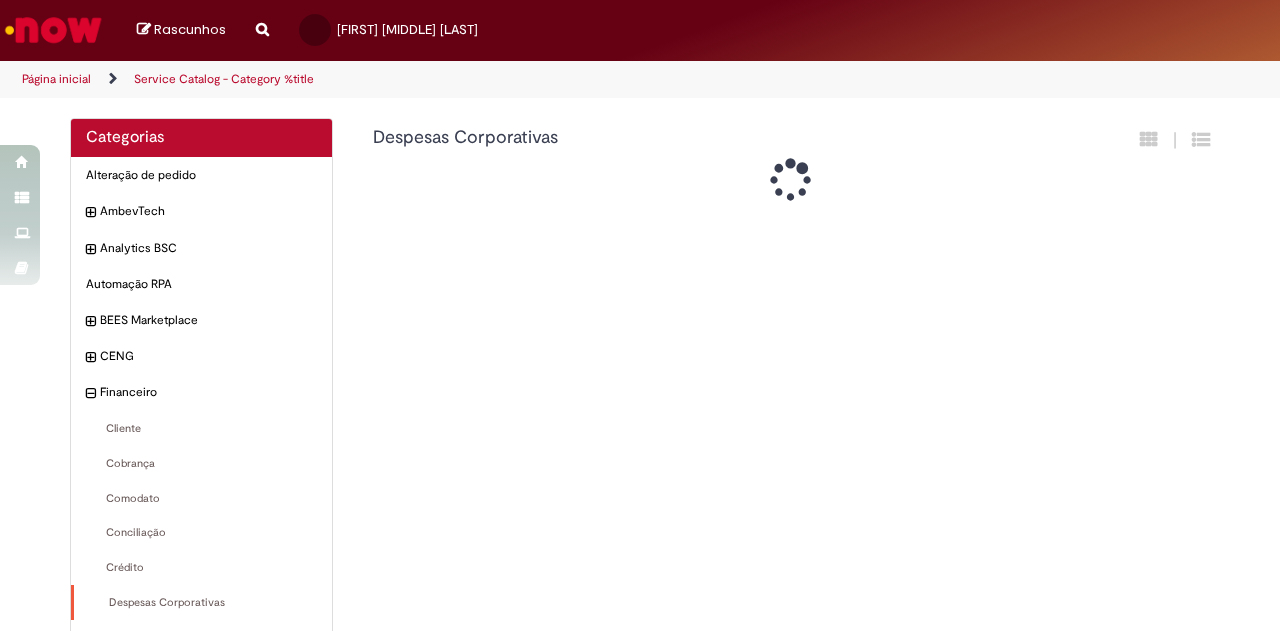 scroll, scrollTop: 0, scrollLeft: 0, axis: both 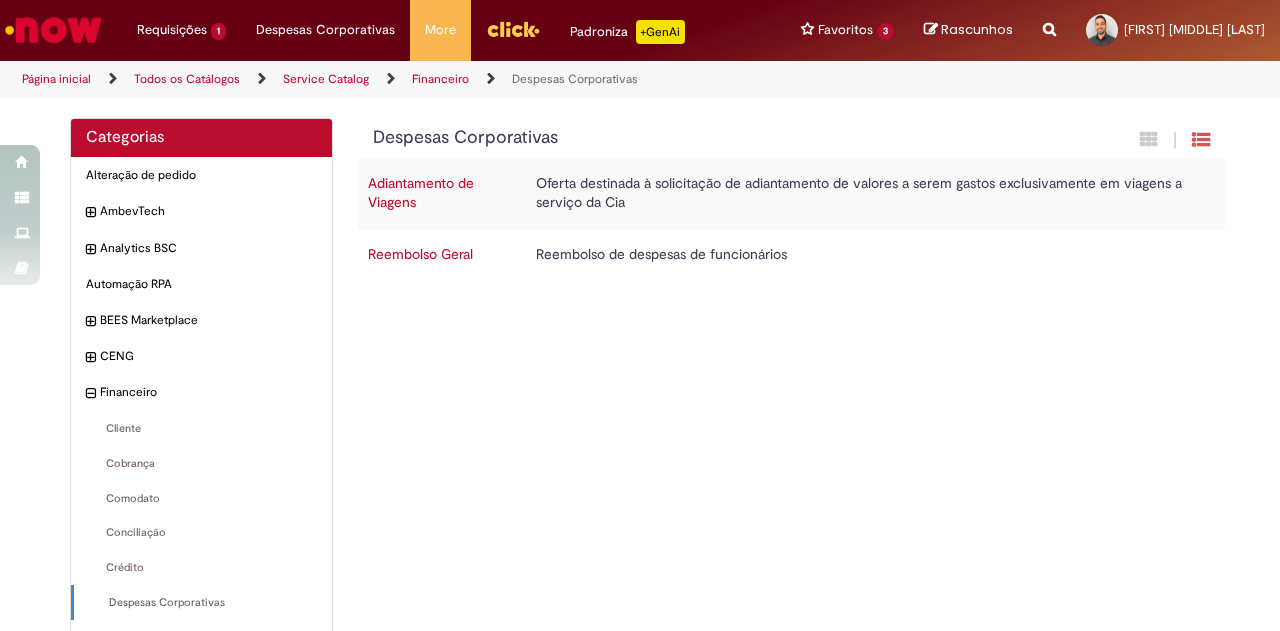 click on "Categorias
Alteração de pedido
Itens
AmbevTech
Itens
Analytics BSC
Itens
Automação RPA
Itens
BEES Marketplace
Itens
CENG
Itens
Financeiro
Itens
Cliente
Itens
Cobrança
Itens
Comodato
Itens
Conciliação
Itens" at bounding box center (640, 674) 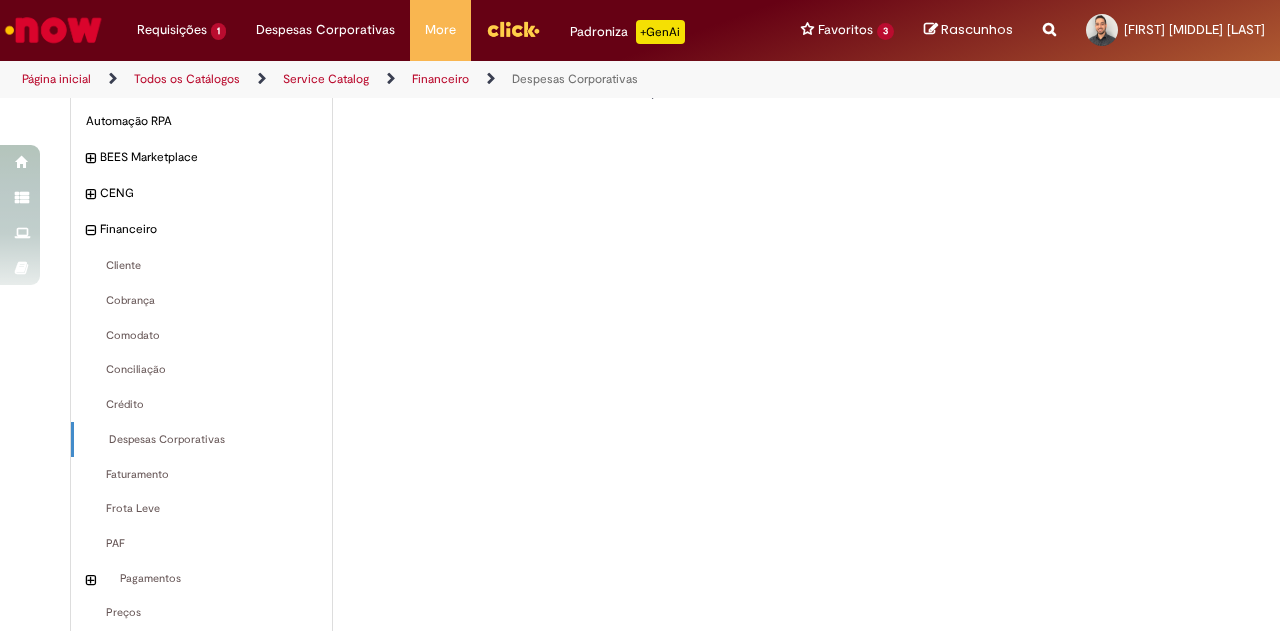scroll, scrollTop: 200, scrollLeft: 0, axis: vertical 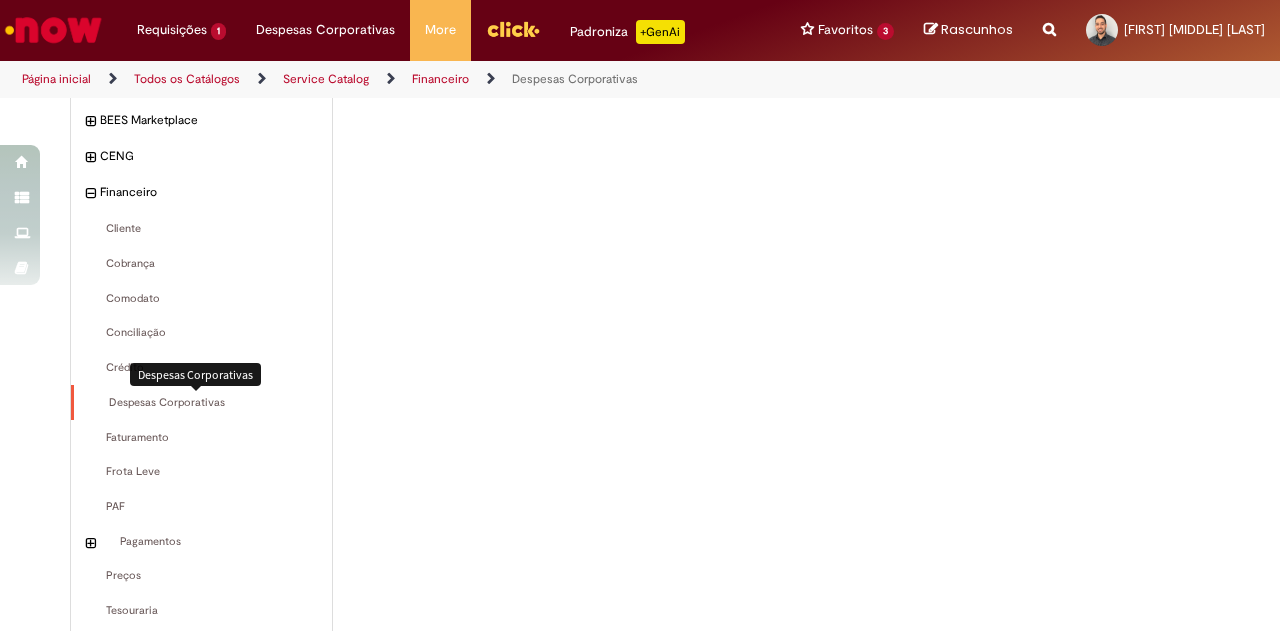 click on "Despesas Corporativas
Itens" at bounding box center (203, 403) 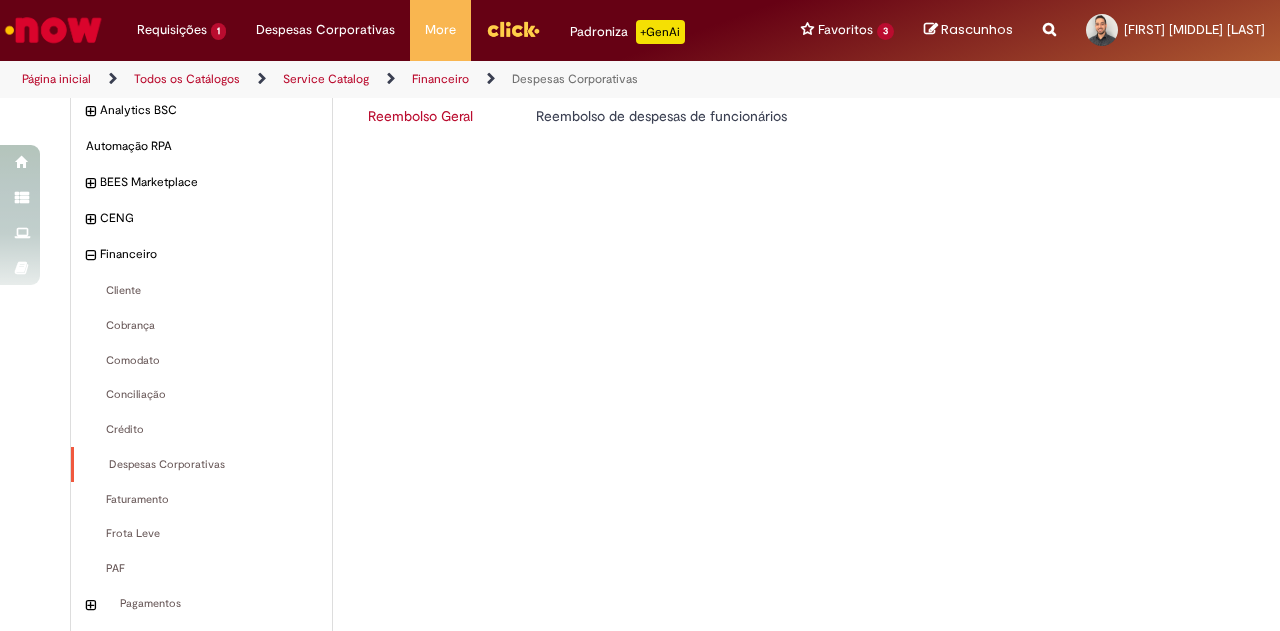 scroll, scrollTop: 0, scrollLeft: 0, axis: both 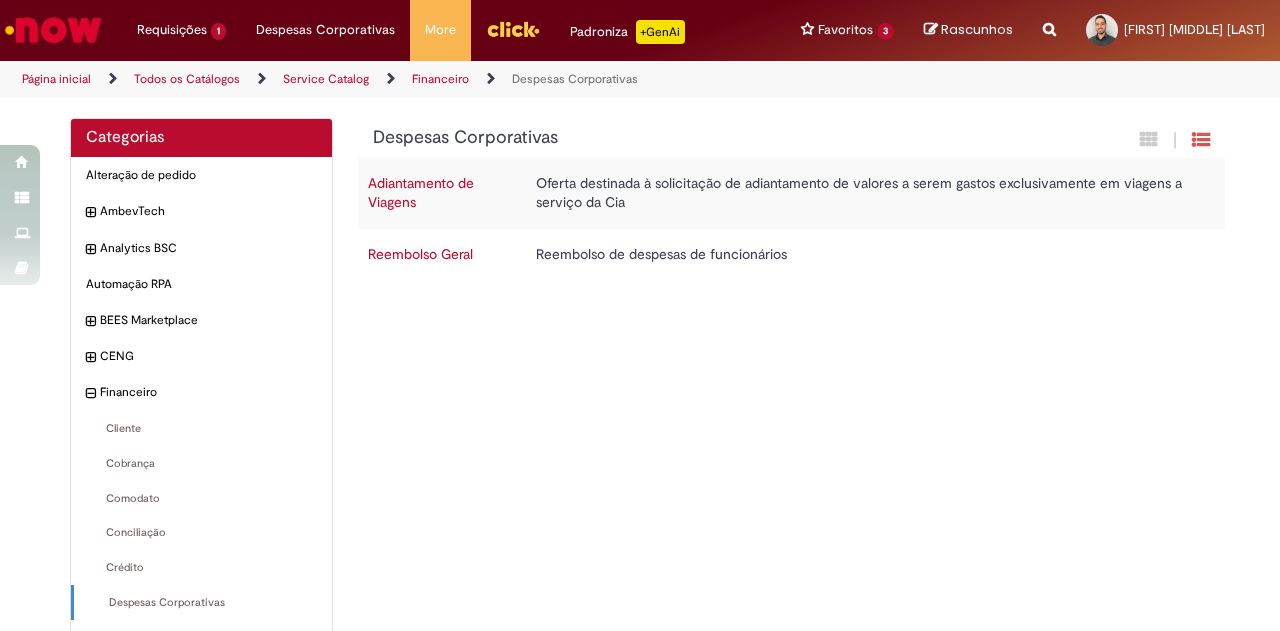 click on "Reembolso Geral" at bounding box center [442, 255] 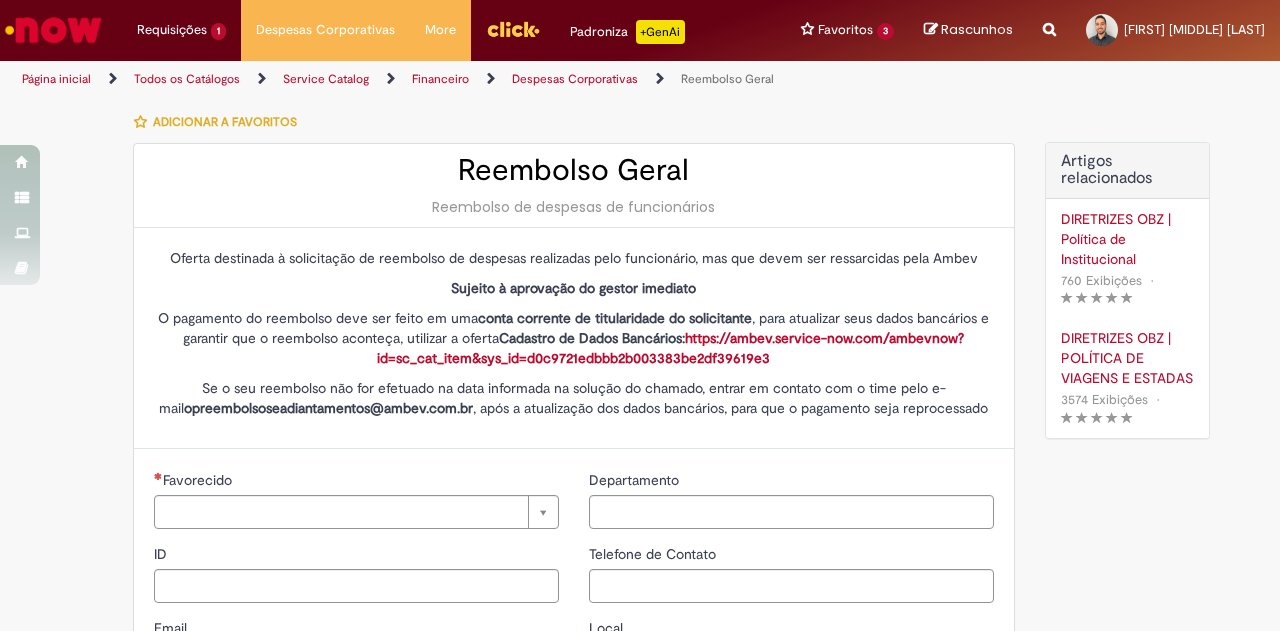 type on "********" 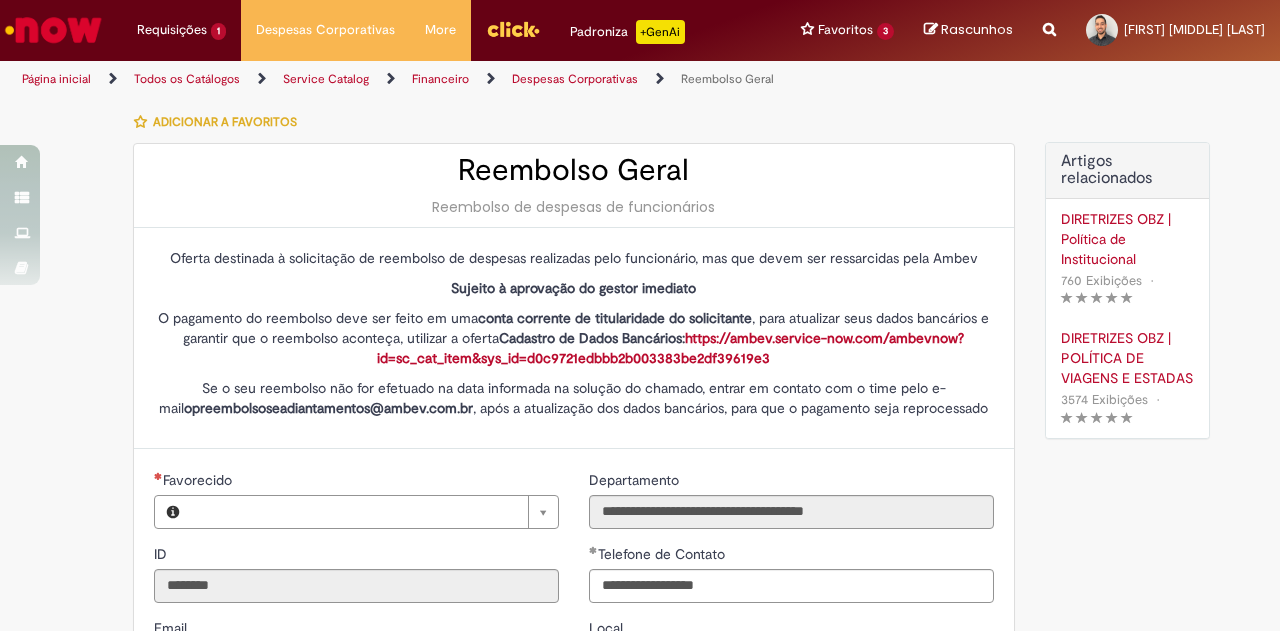 type on "**********" 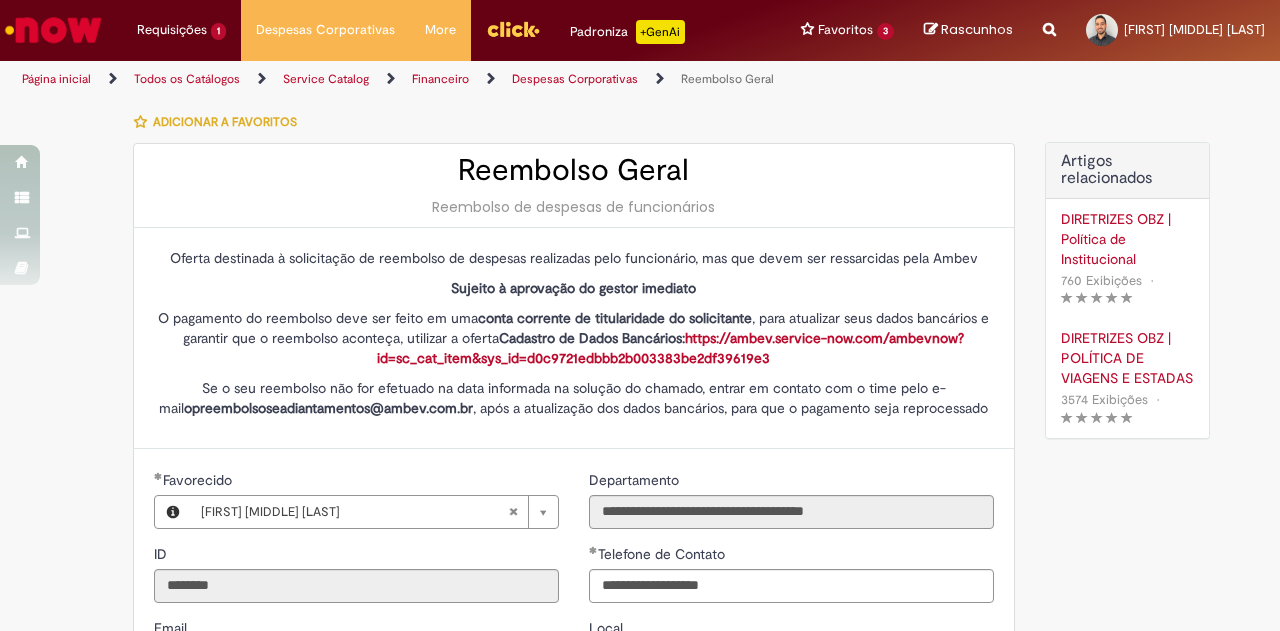 type on "**********" 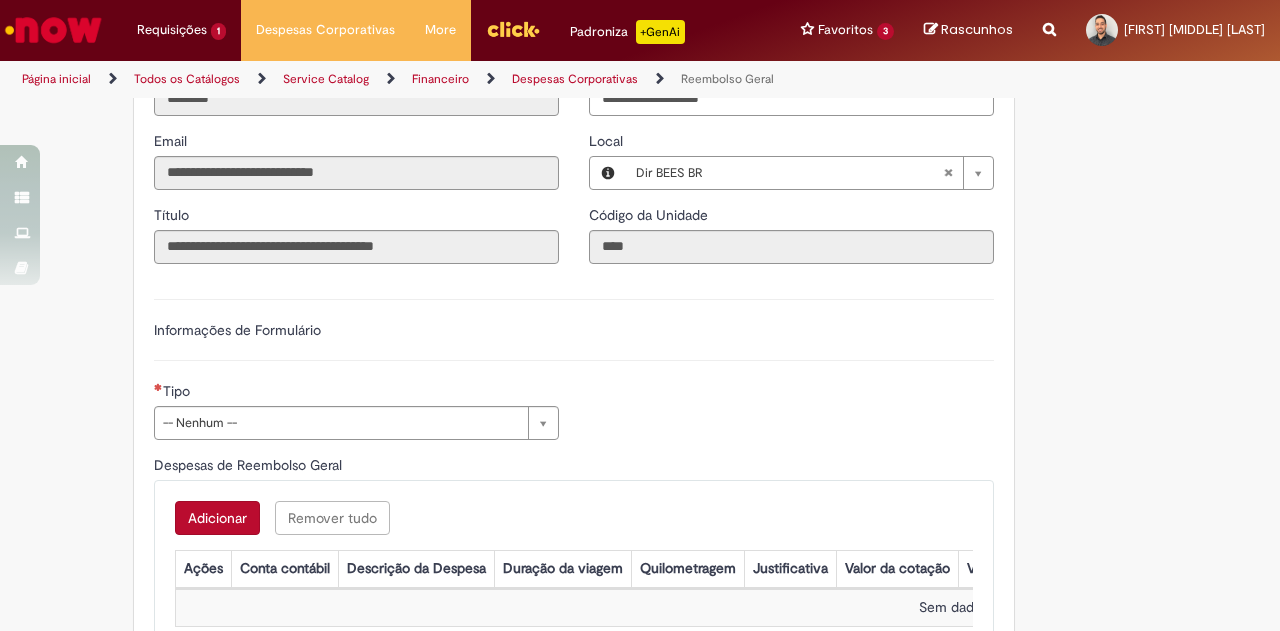 scroll, scrollTop: 600, scrollLeft: 0, axis: vertical 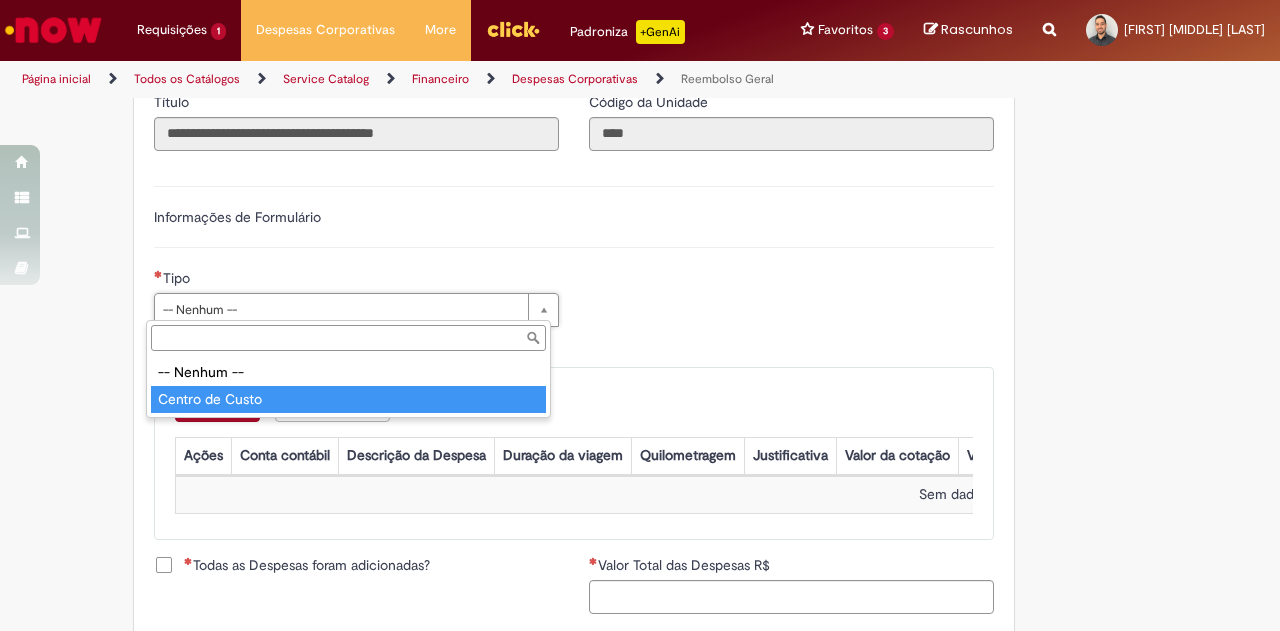 type on "**********" 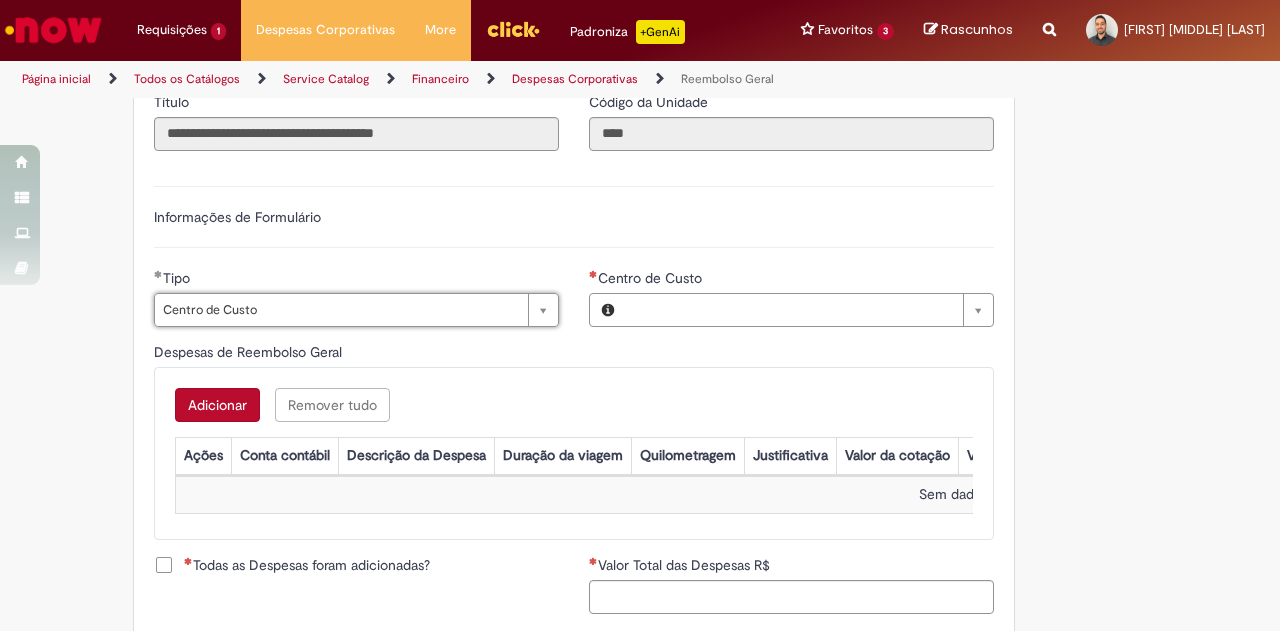 type on "**********" 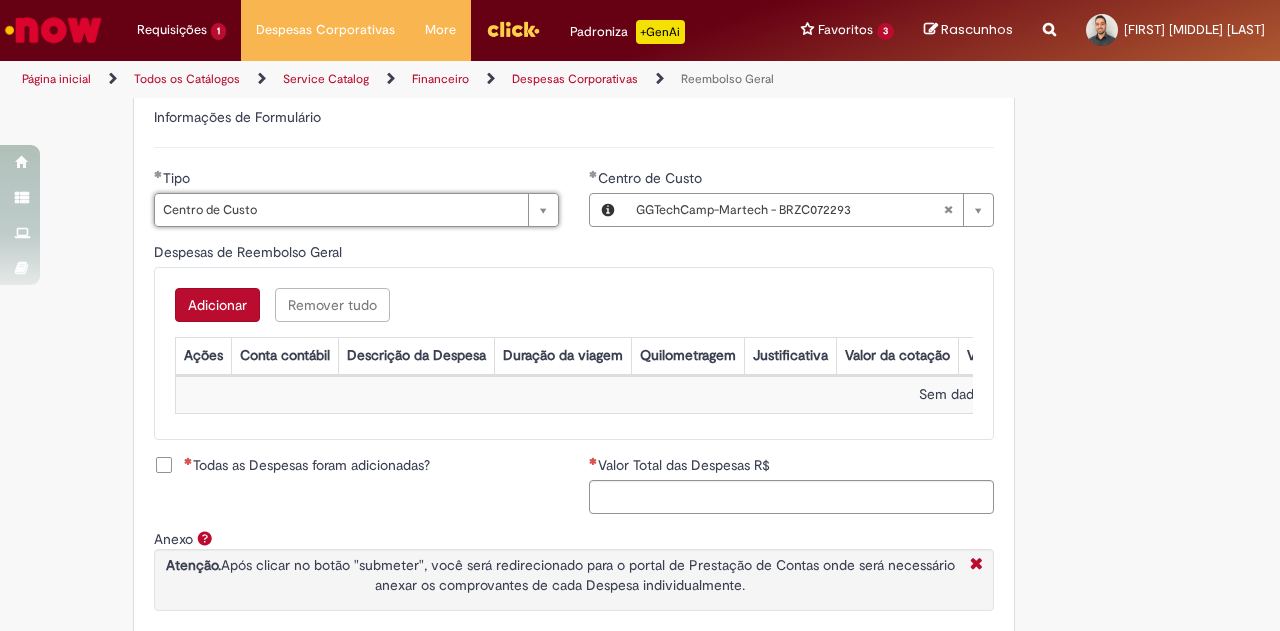 scroll, scrollTop: 800, scrollLeft: 0, axis: vertical 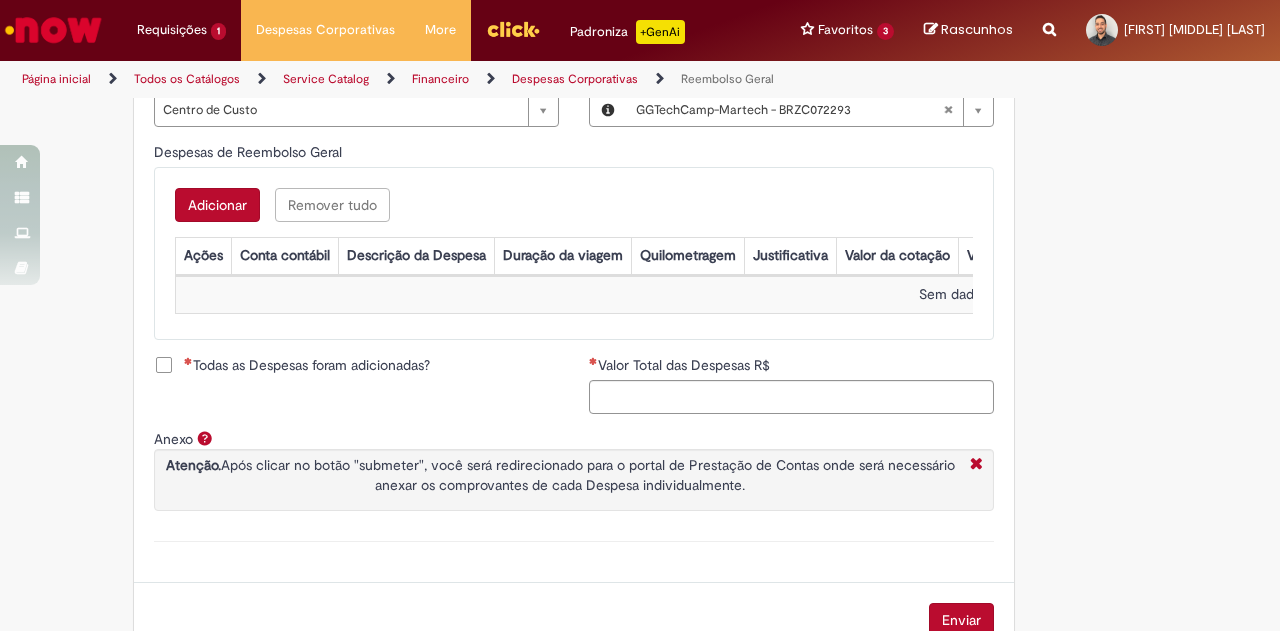 click on "Adicionar" at bounding box center [217, 205] 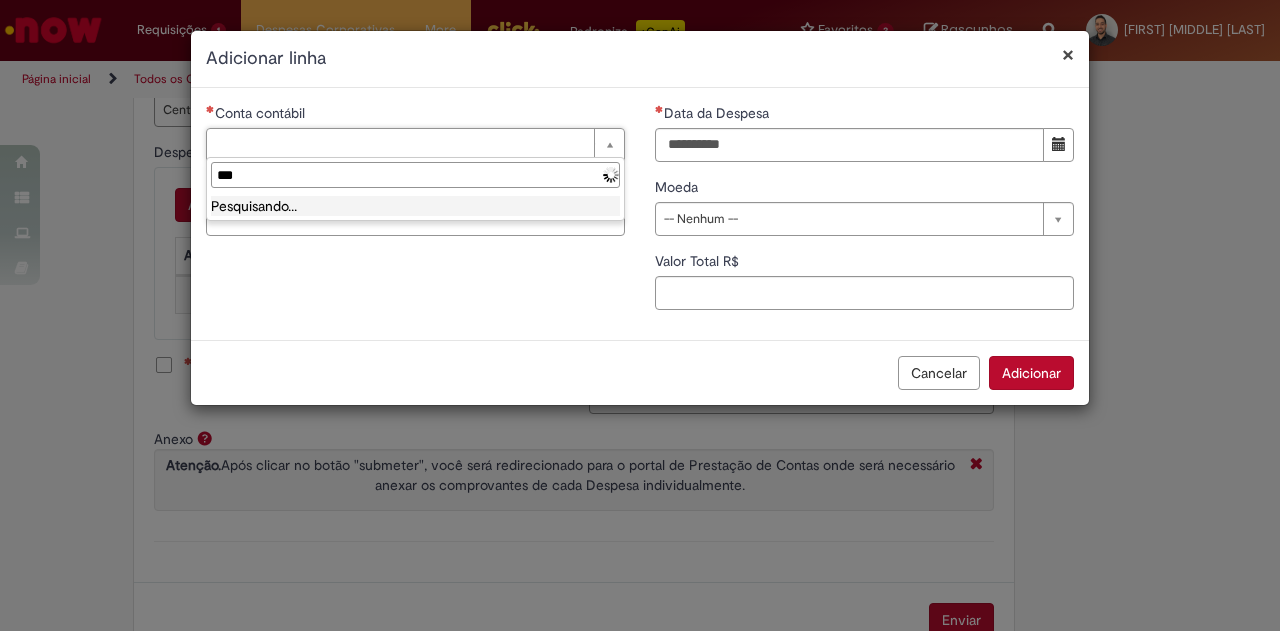 scroll, scrollTop: 0, scrollLeft: 0, axis: both 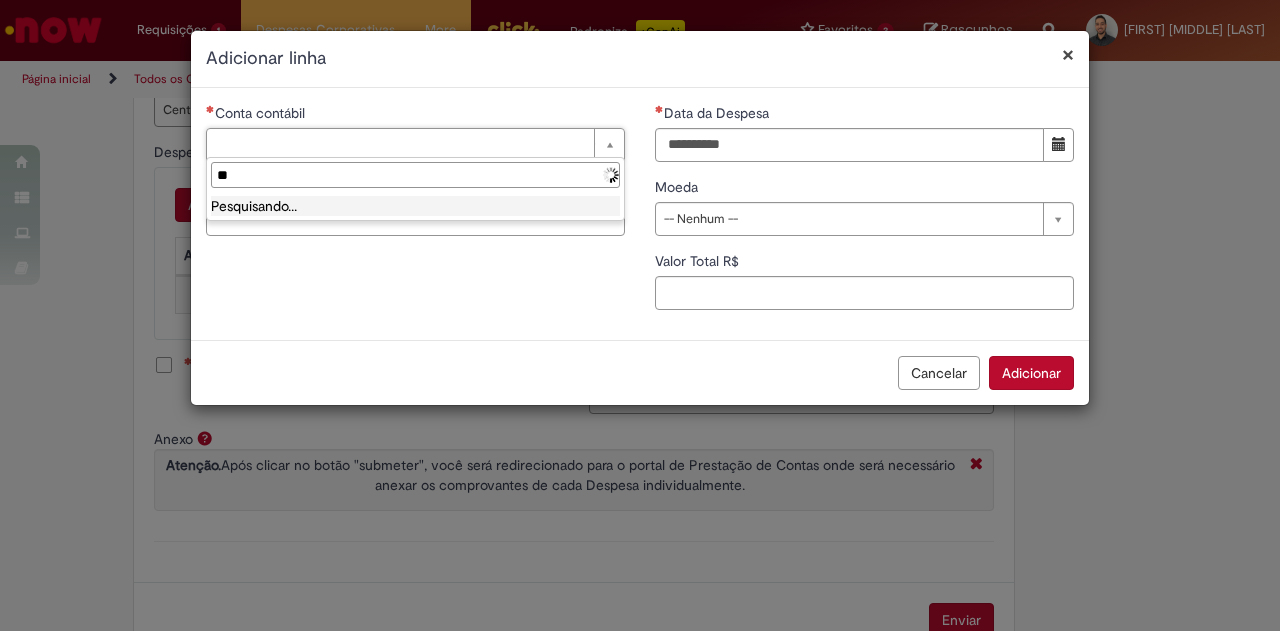 type on "*" 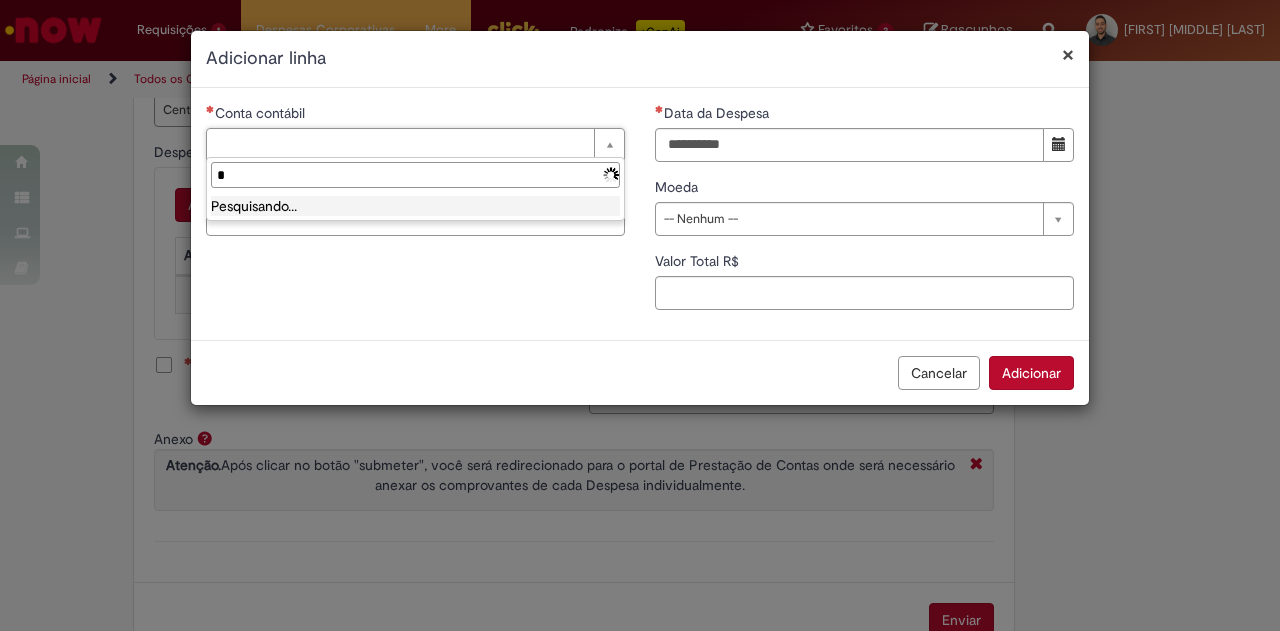 type 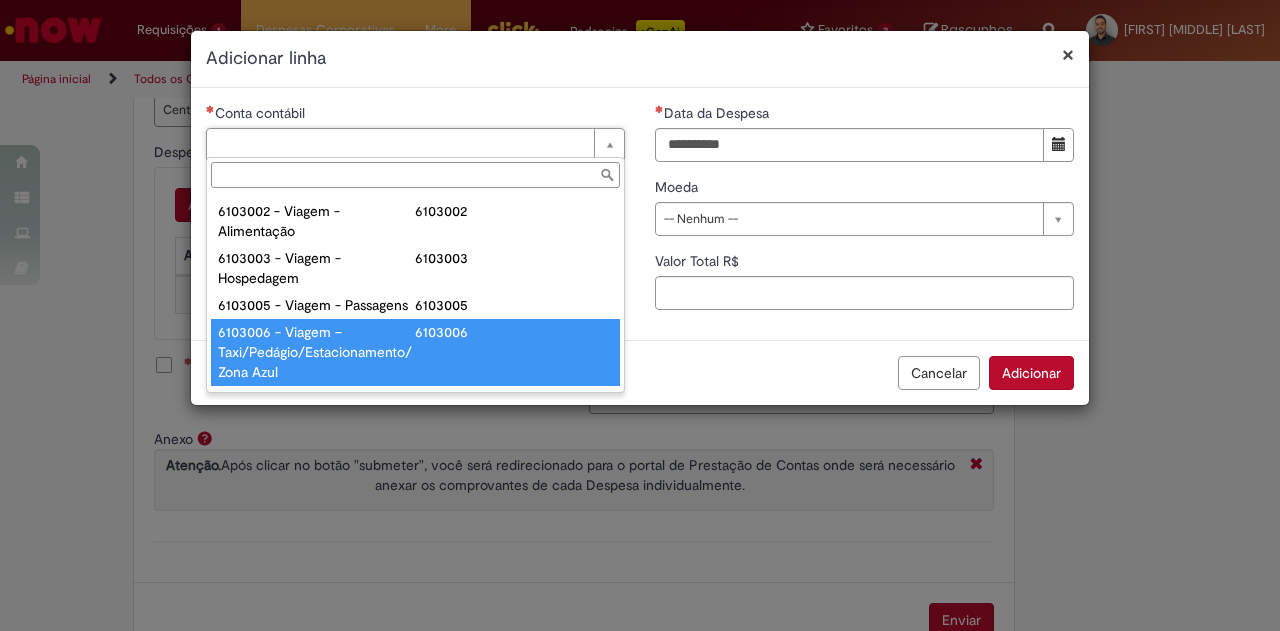 scroll, scrollTop: 800, scrollLeft: 0, axis: vertical 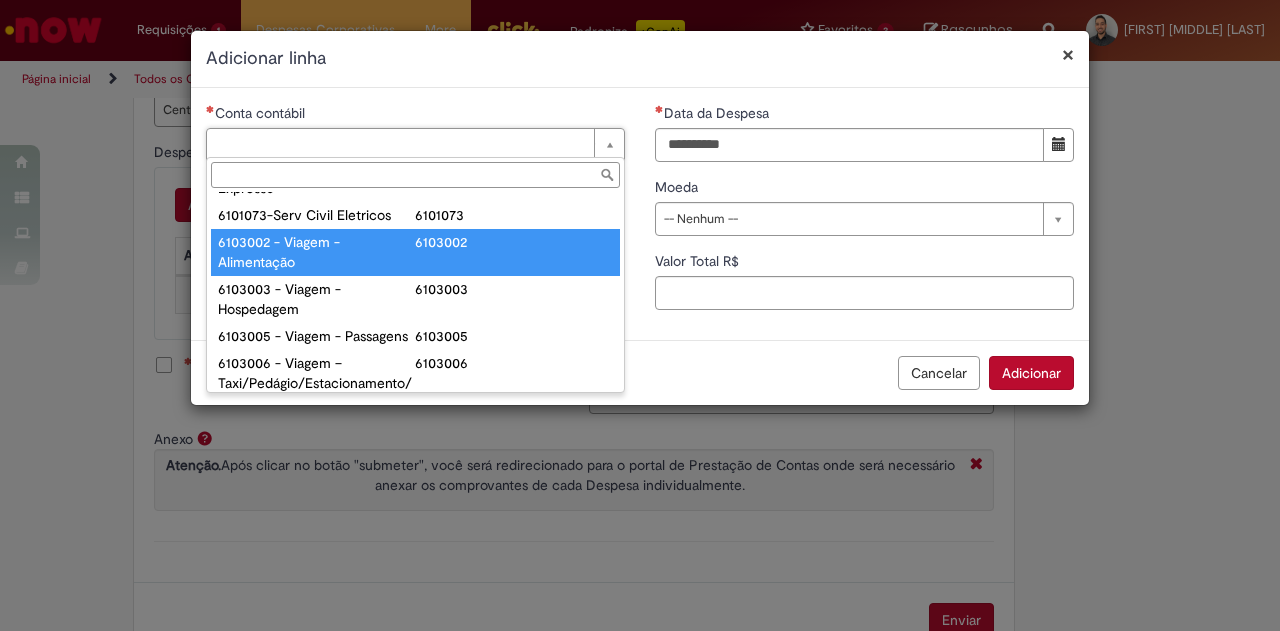 type on "**********" 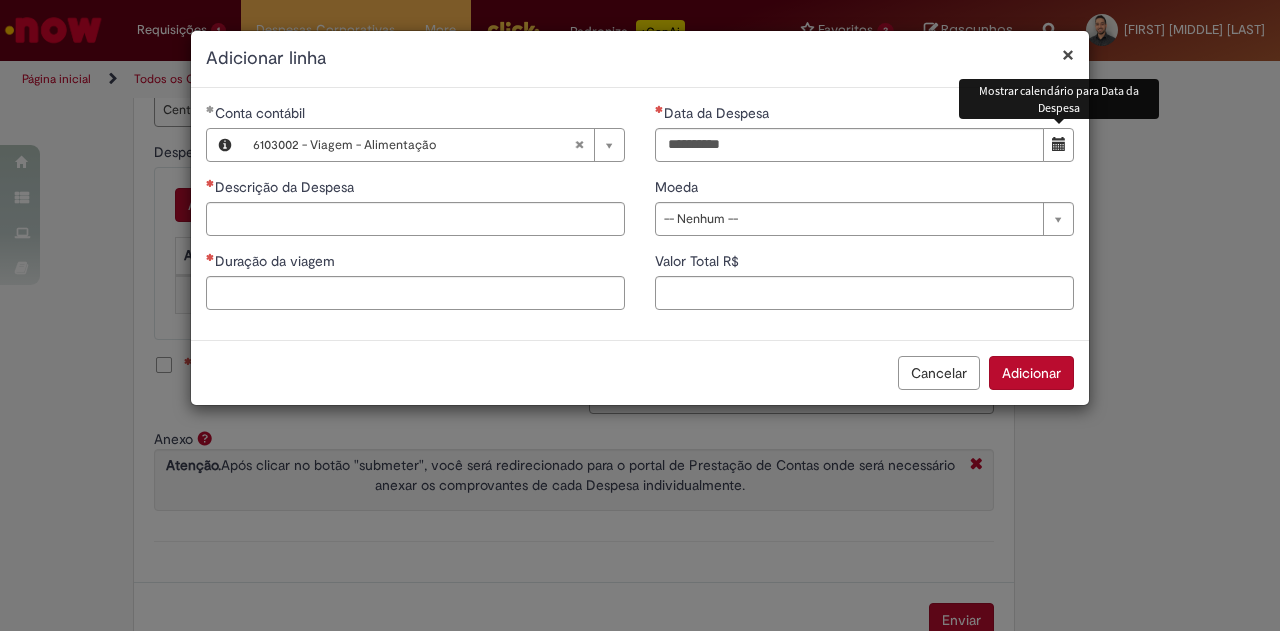 click at bounding box center (1059, 144) 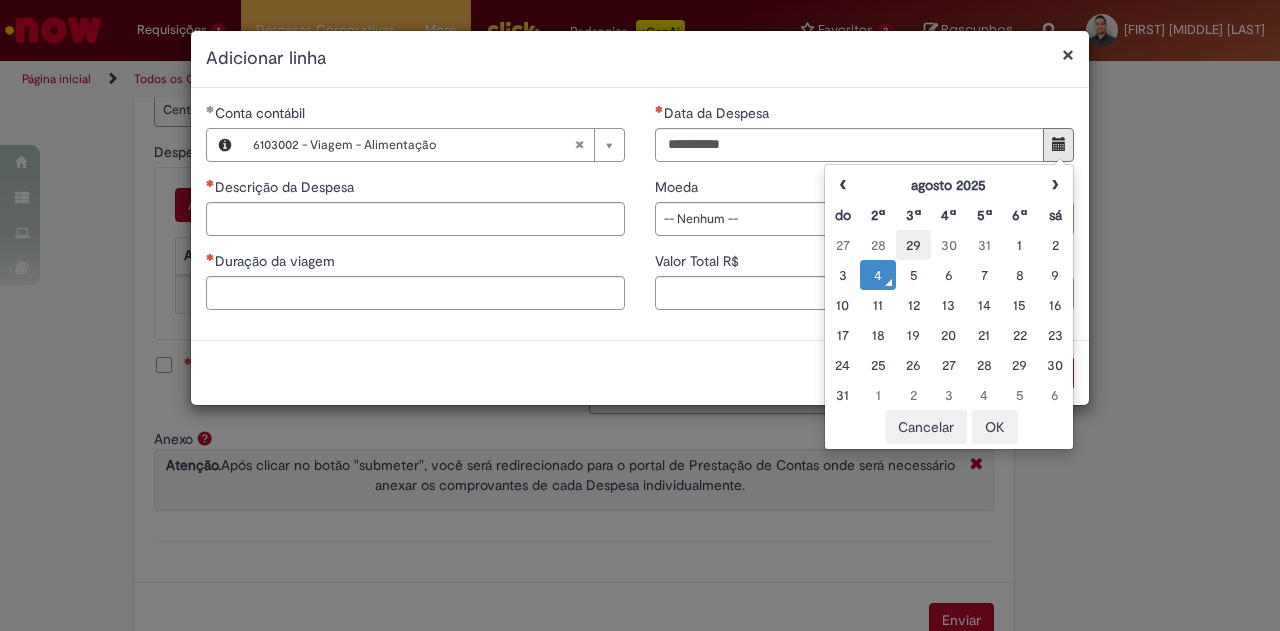 click on "29" at bounding box center [913, 245] 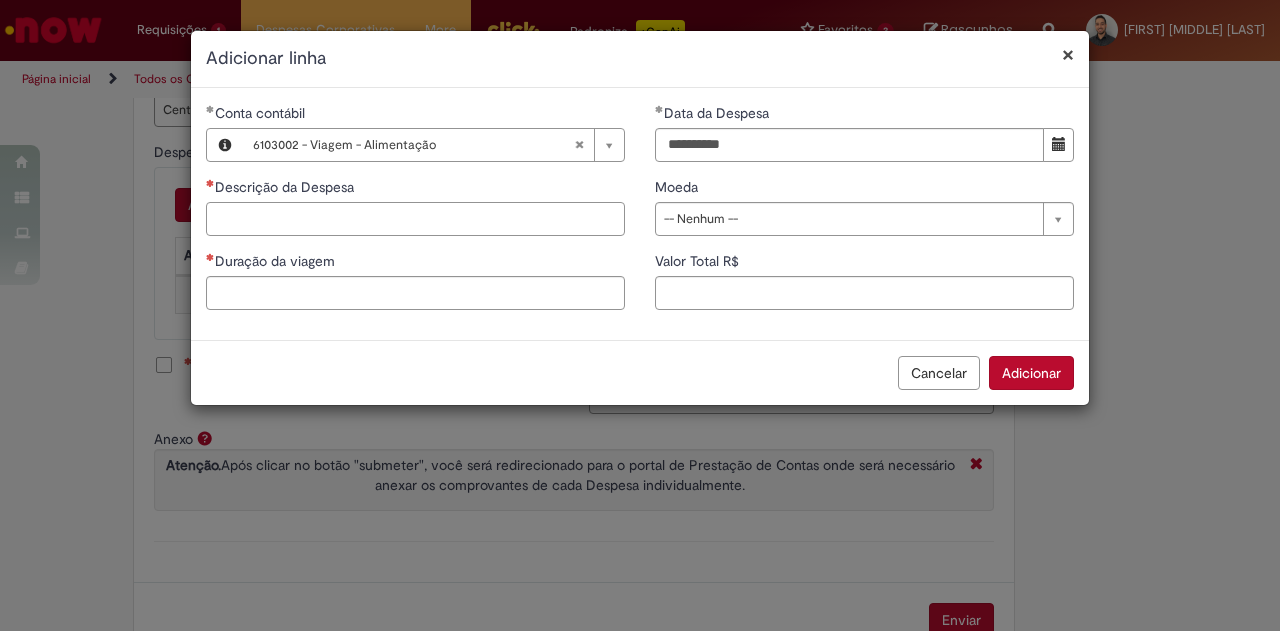 click on "Descrição da Despesa" at bounding box center (415, 219) 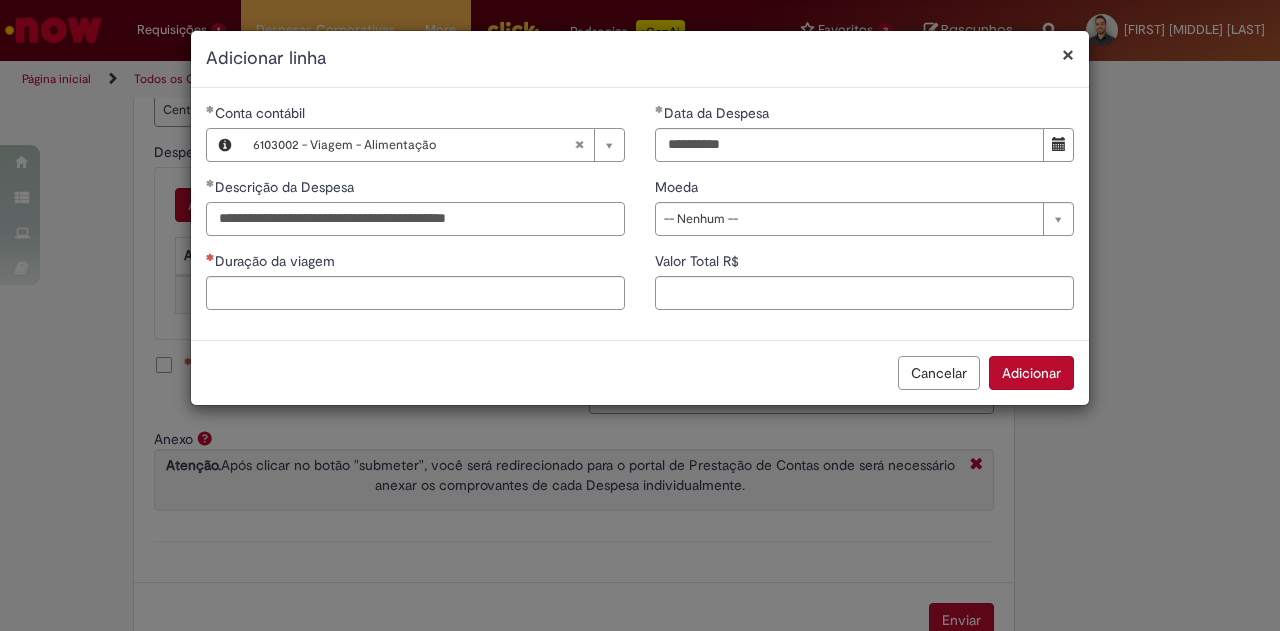type on "**********" 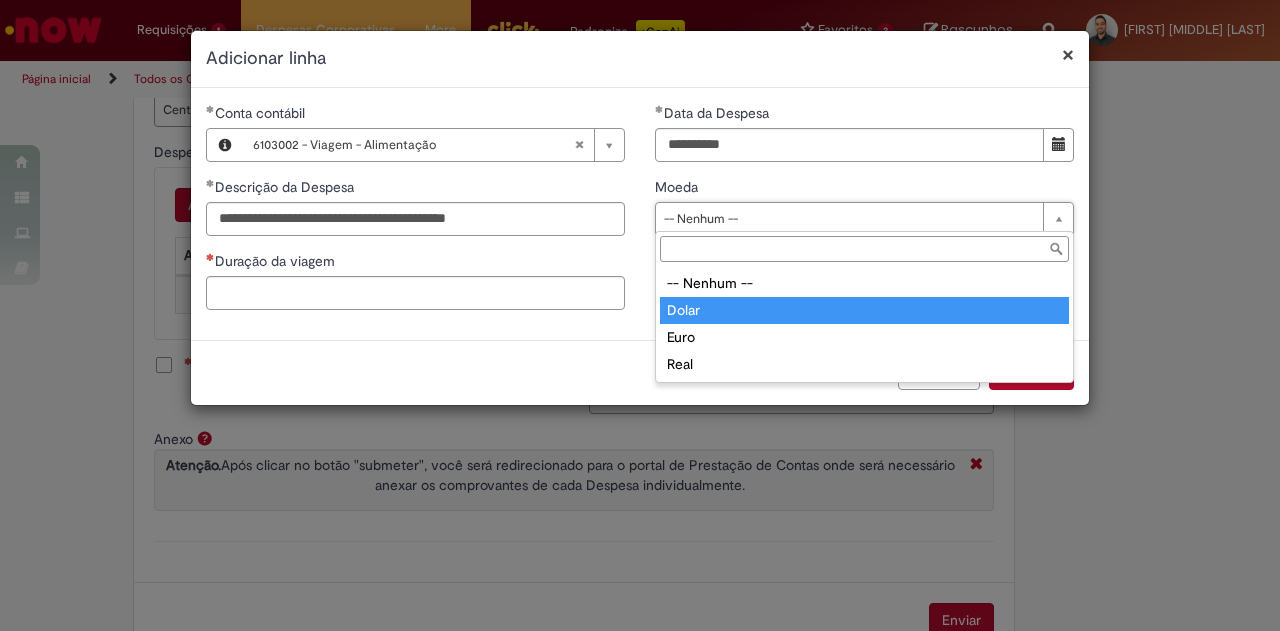 type on "*****" 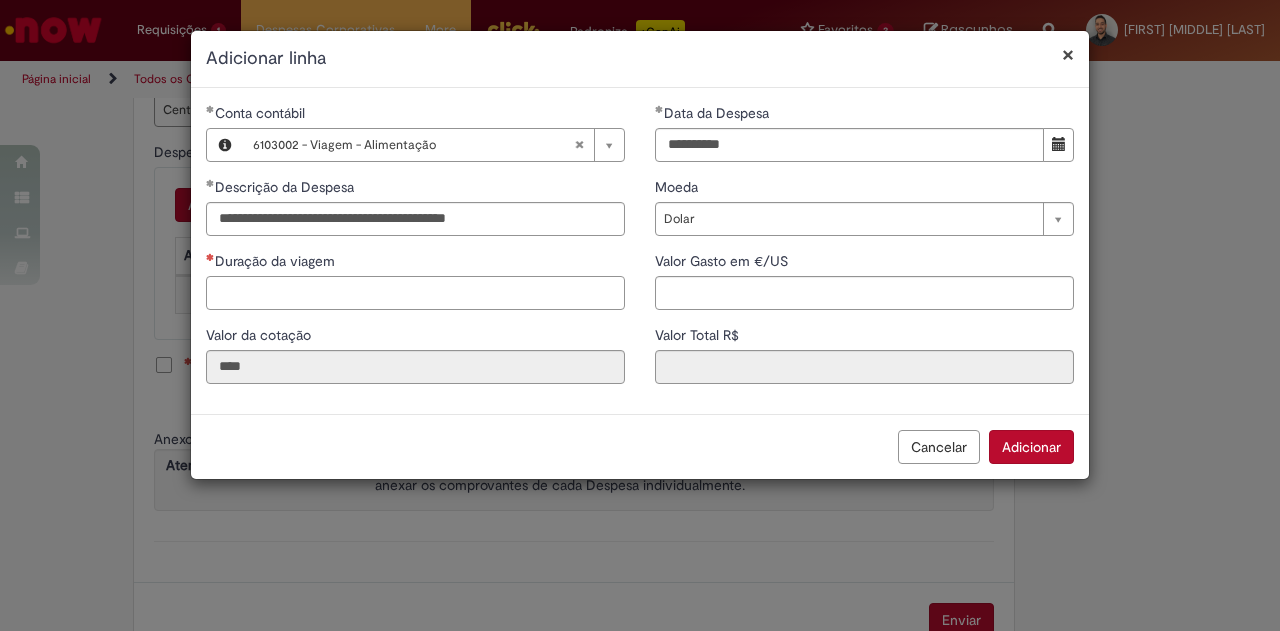 click on "Duração da viagem" at bounding box center [415, 293] 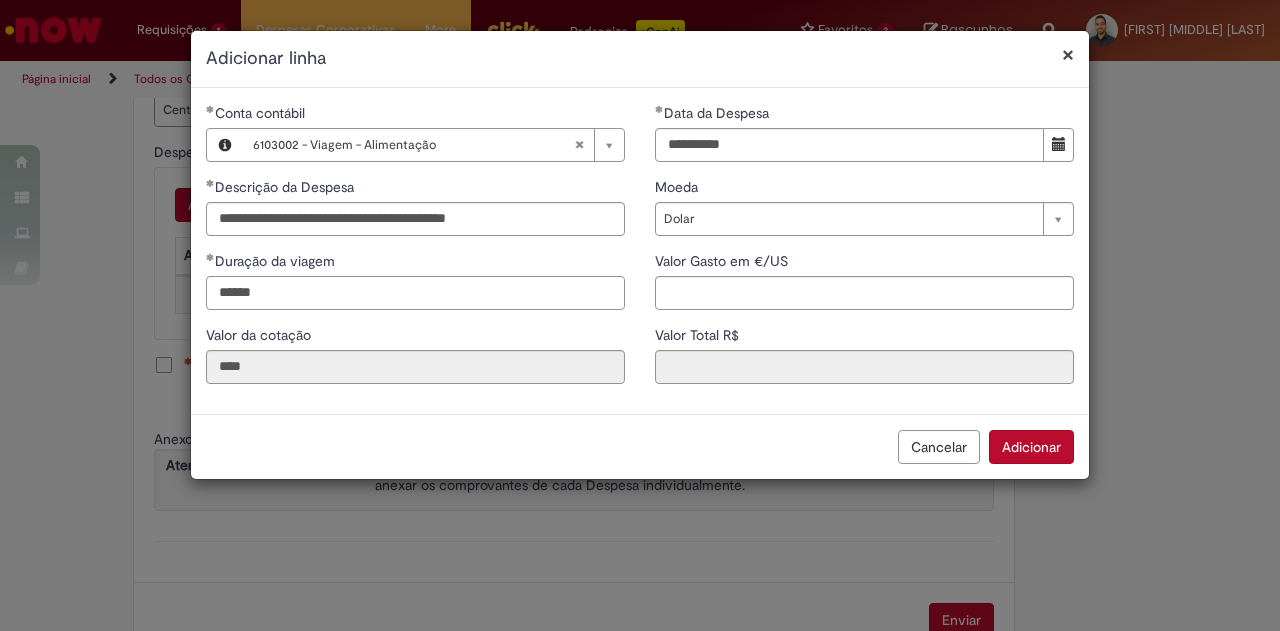 type on "******" 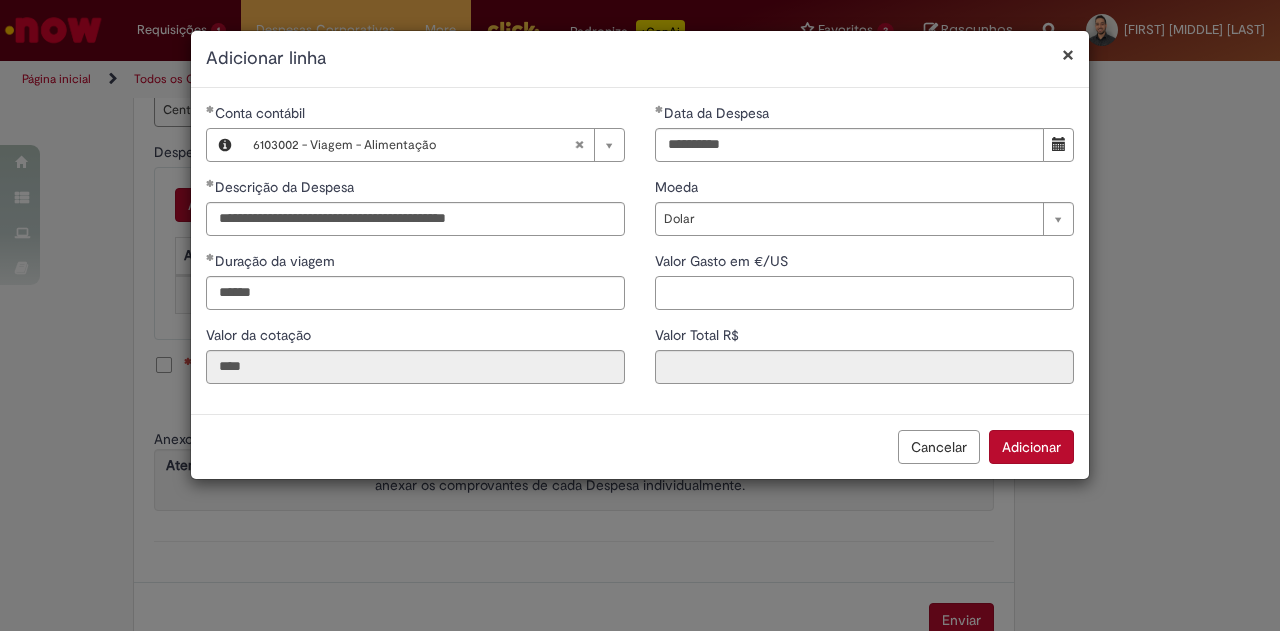 click on "Valor Gasto em €/US" at bounding box center (864, 293) 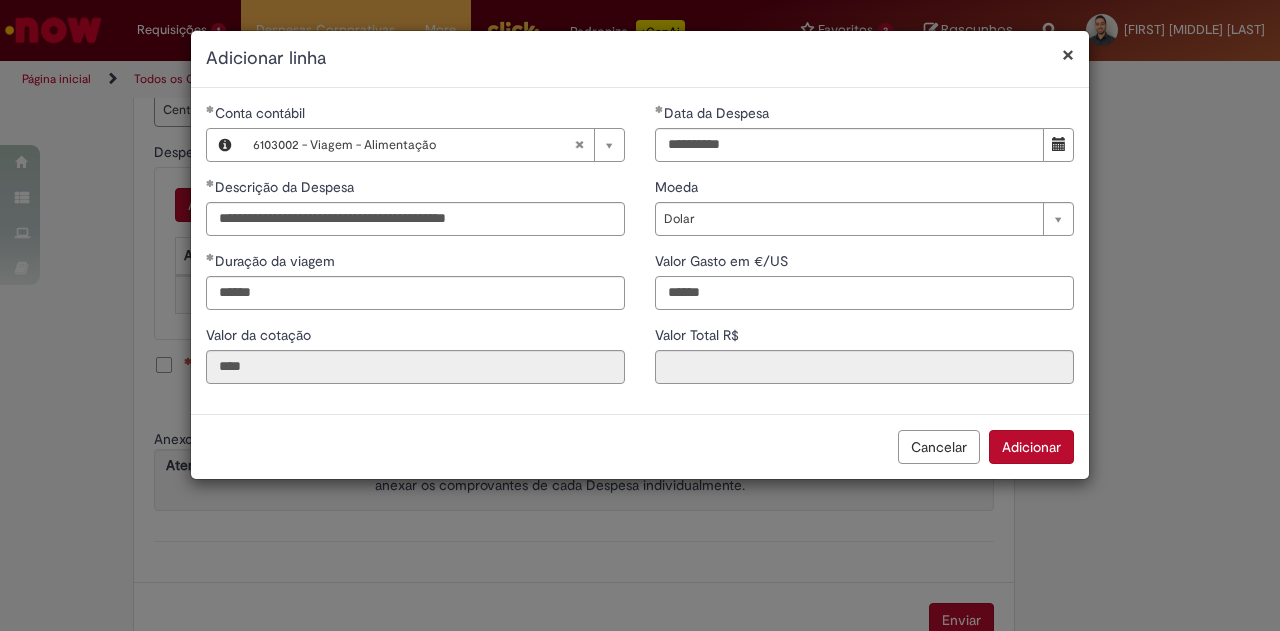 type on "******" 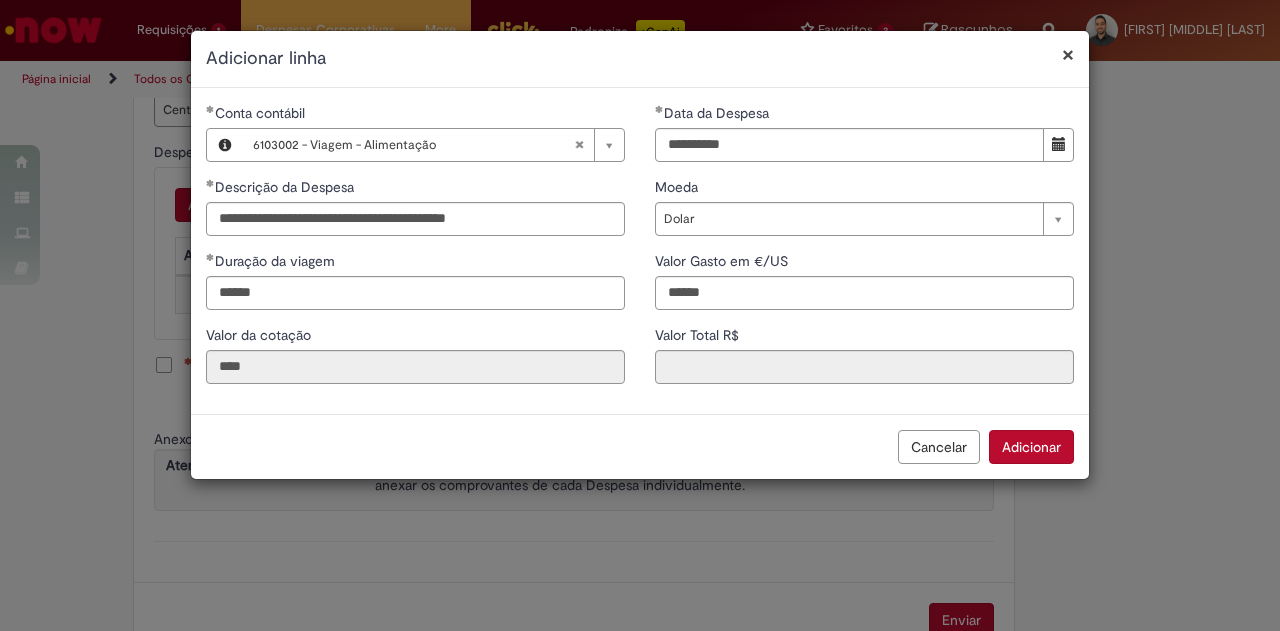 type on "******" 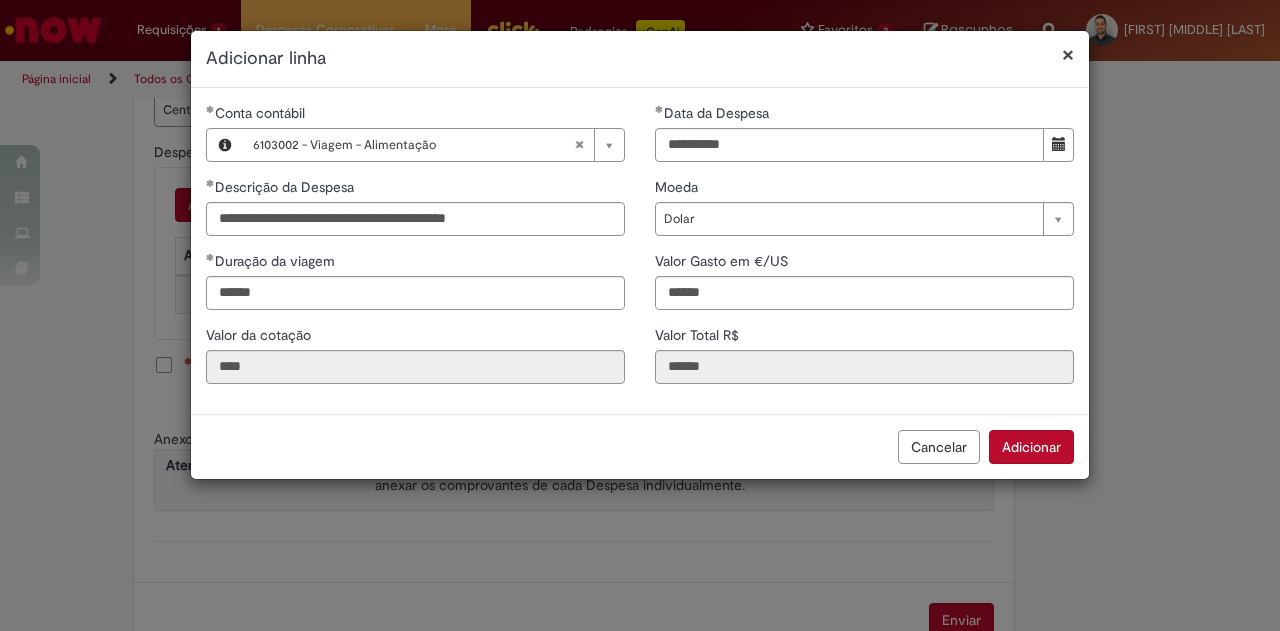 click on "**********" at bounding box center (864, 251) 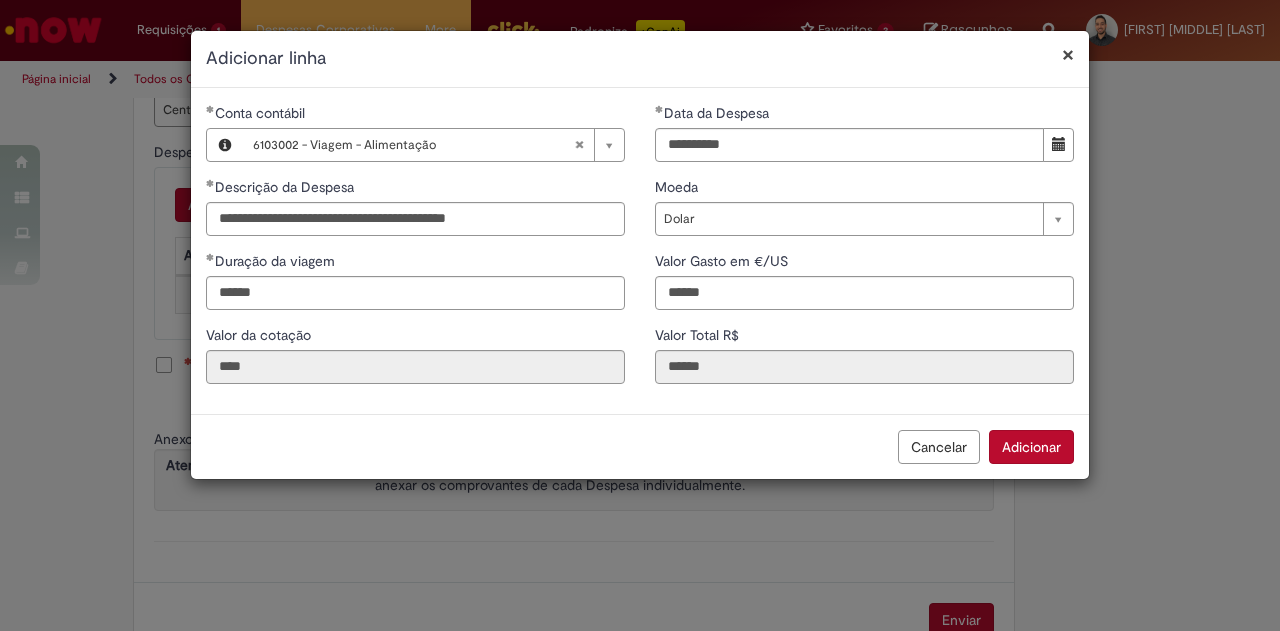 click on "Adicionar" at bounding box center [1031, 447] 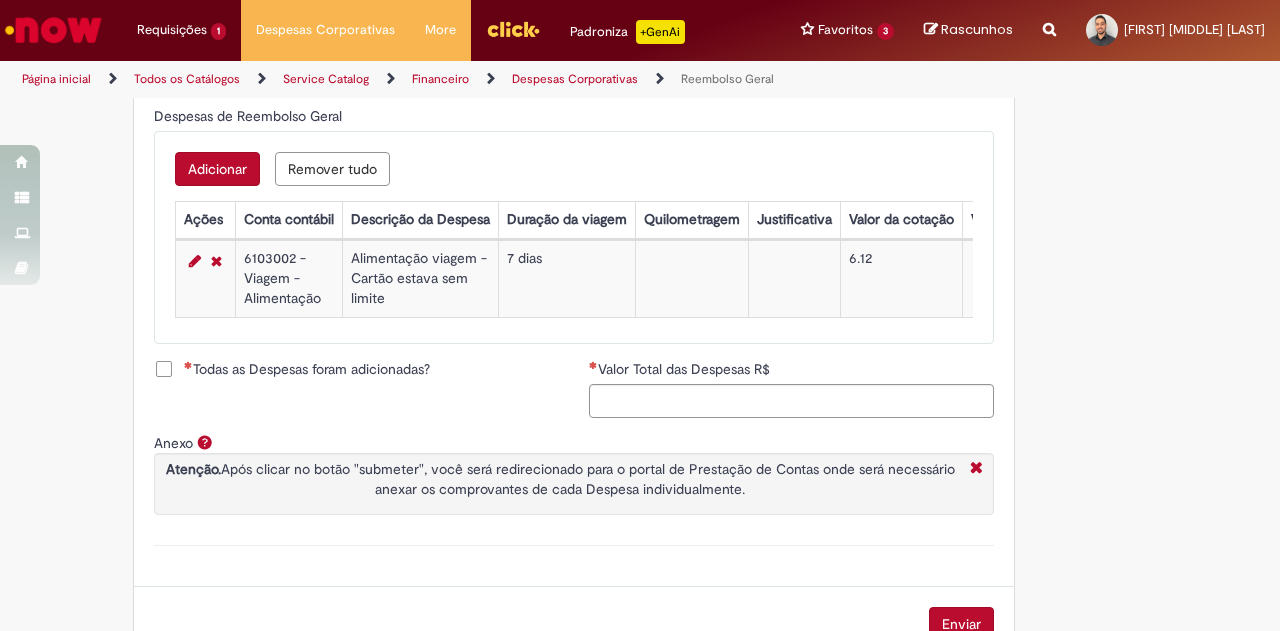 scroll, scrollTop: 697, scrollLeft: 0, axis: vertical 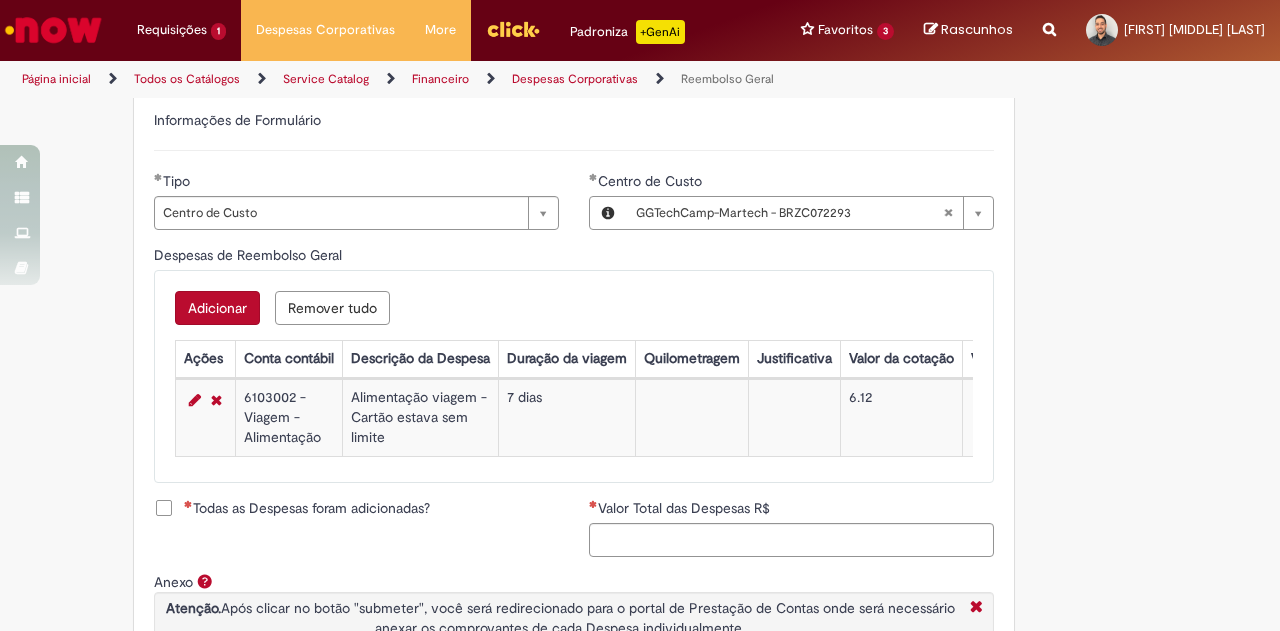 click on "Todas as Despesas foram adicionadas?" at bounding box center (307, 508) 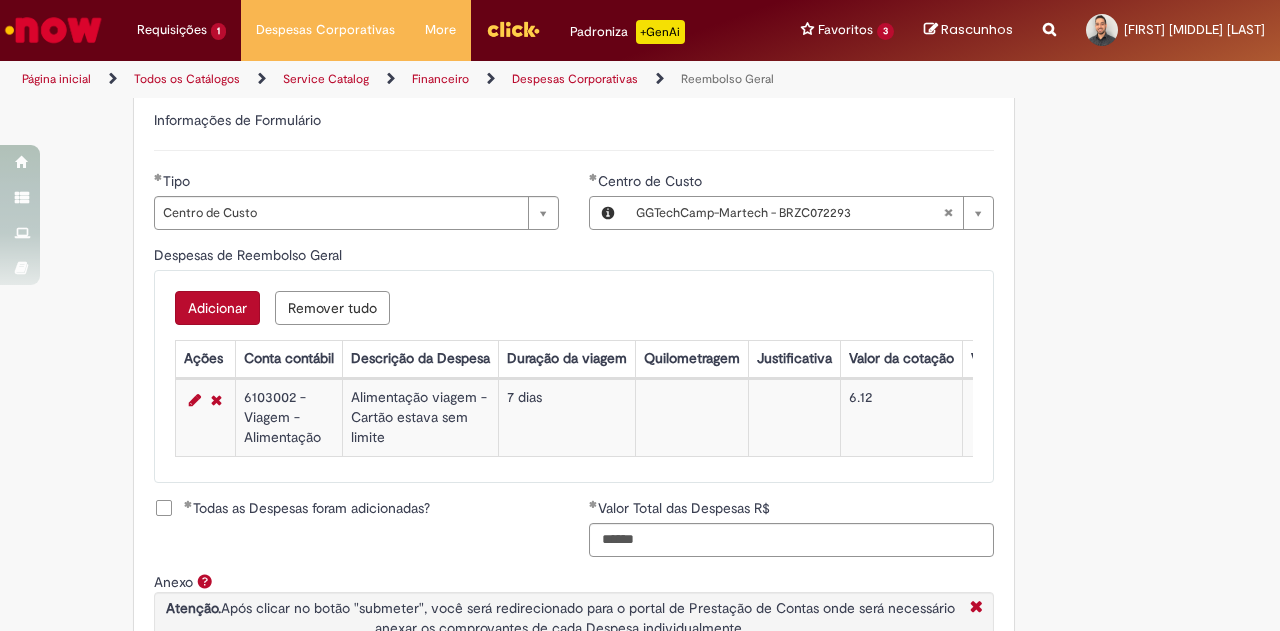 click on "Adicionar a Favoritos
Reembolso Geral
Reembolso de despesas de funcionários
Oferta destinada à solicitação de reembolso de despesas realizadas pelo funcionário, mas que devem ser ressarcidas pela Ambev
Sujeito à aprovação do gestor imediato
O pagamento do reembolso deve ser feito em uma conta corrente de titularidade do solicitante , para atualizar seus dados bancários e garantir que o reembolso aconteça, utilizar a oferta Cadastro de Dados Bancários: [URL]
Se o seu reembolso não for efetuado na data informada na solução do chamado, entrar em contato com o time pelo e-mail [EMAIL] , após a atualização dos dados bancários, para que o pagamento seja reprocessado
sap a integrar *** Country Code ** Favorecido" at bounding box center [542, 113] 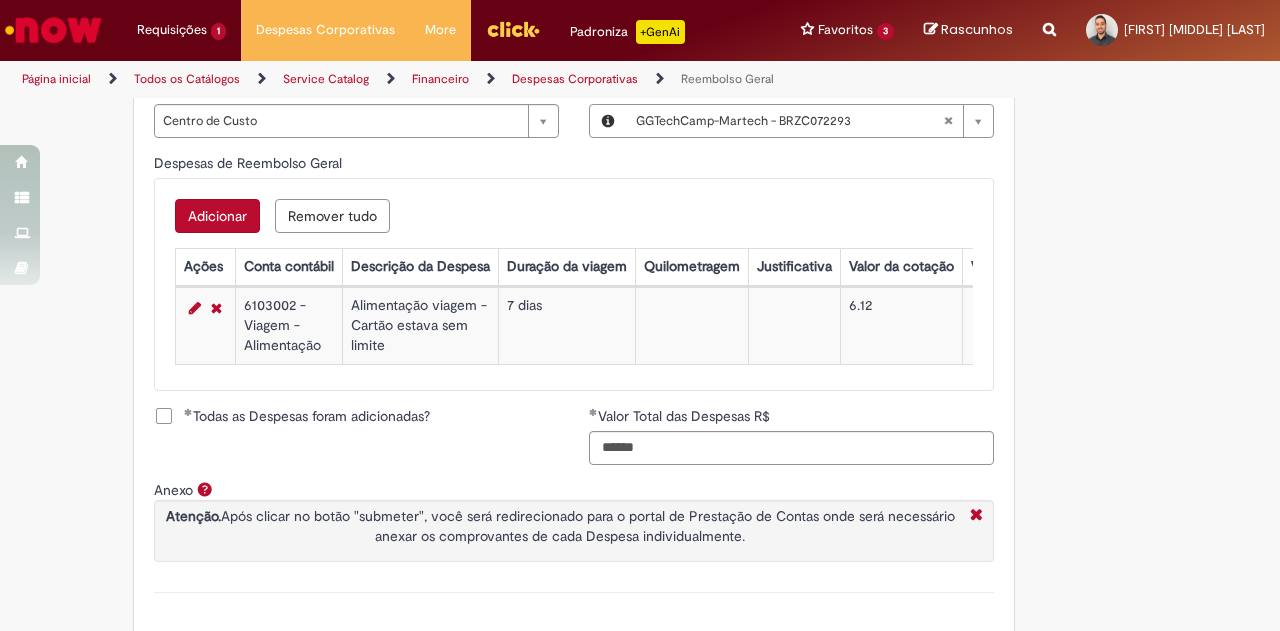 scroll, scrollTop: 897, scrollLeft: 0, axis: vertical 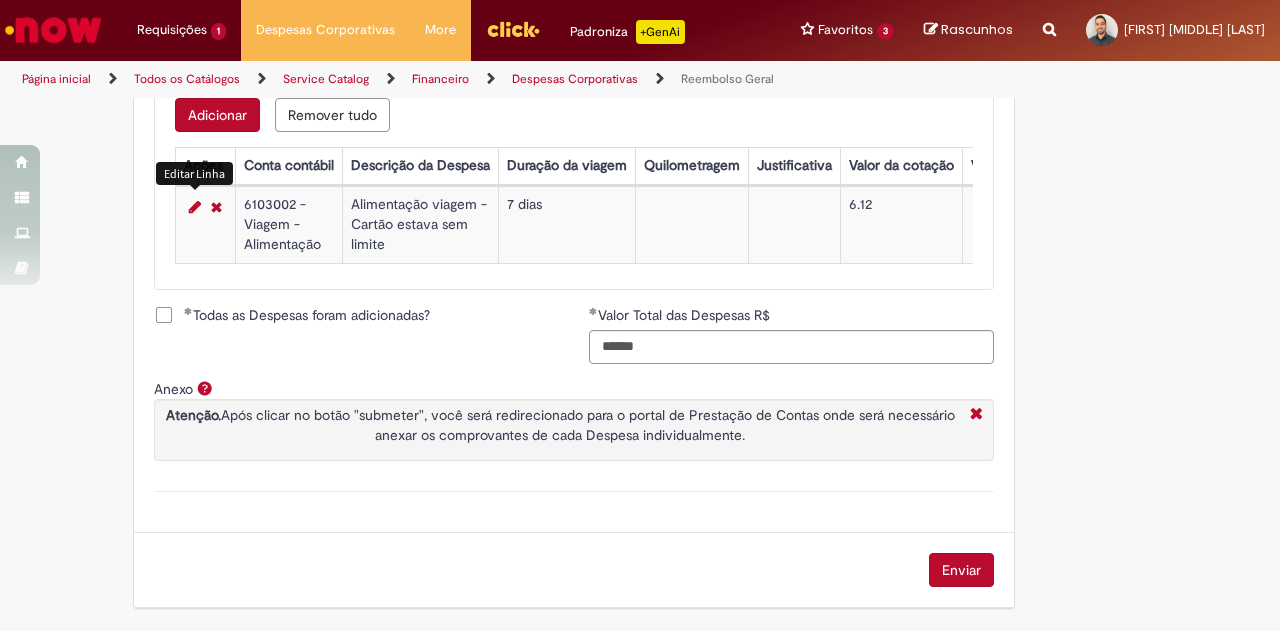 click at bounding box center [195, 207] 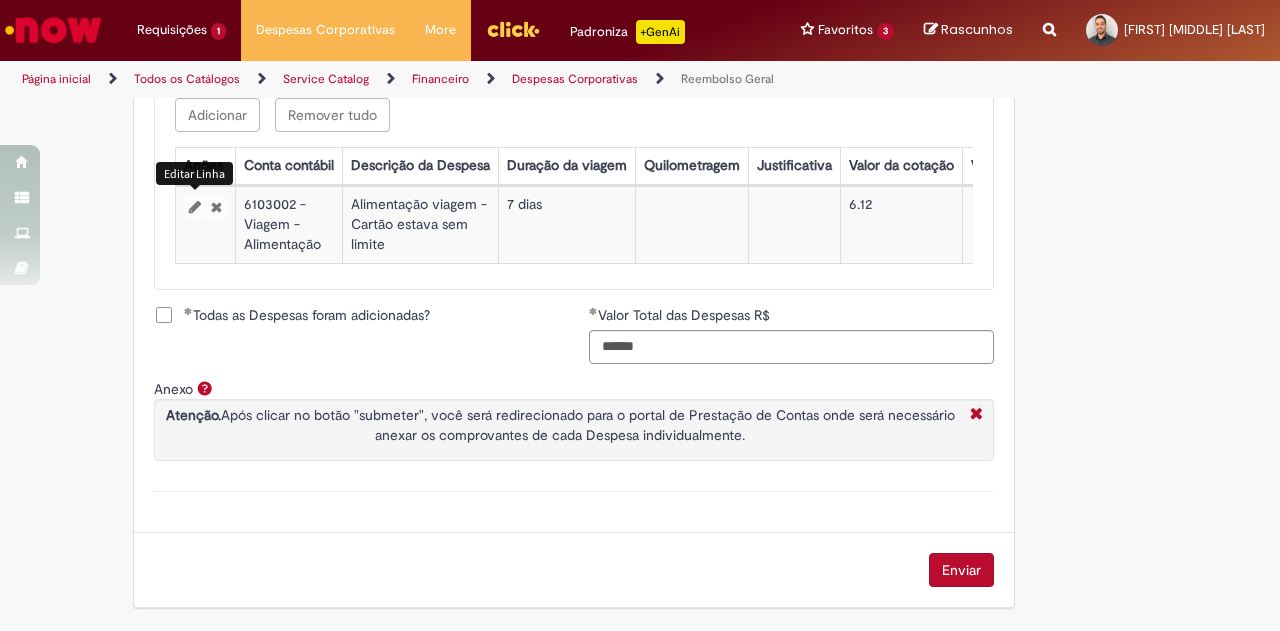 select on "*****" 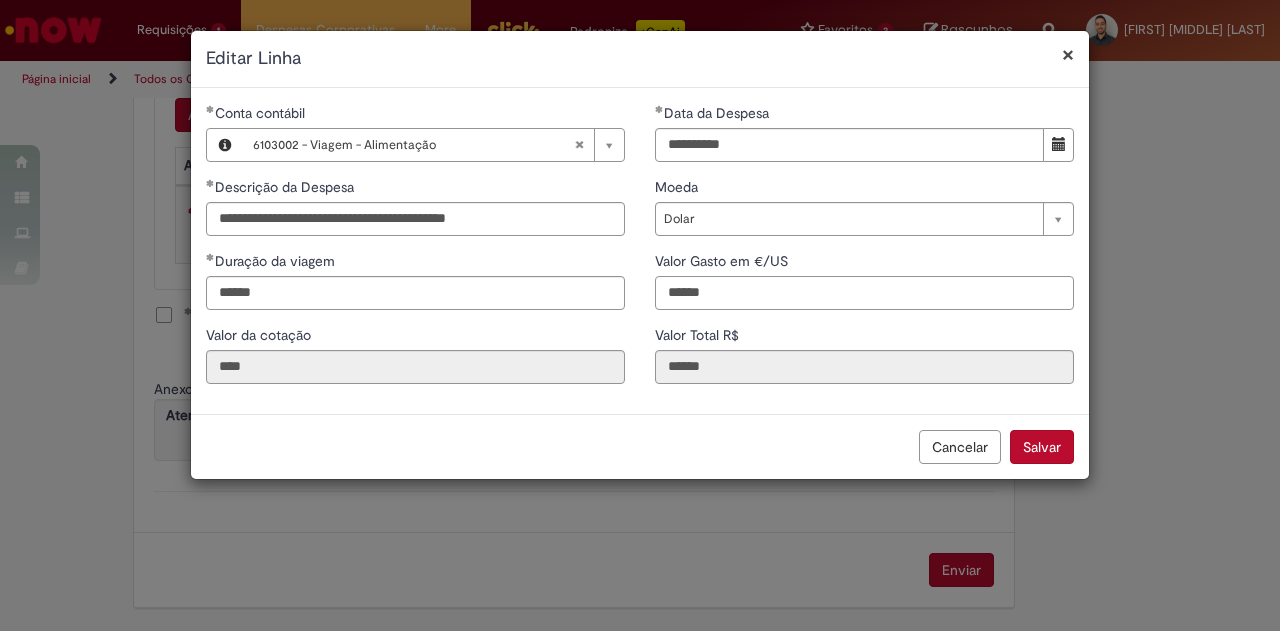 click on "******" at bounding box center (864, 293) 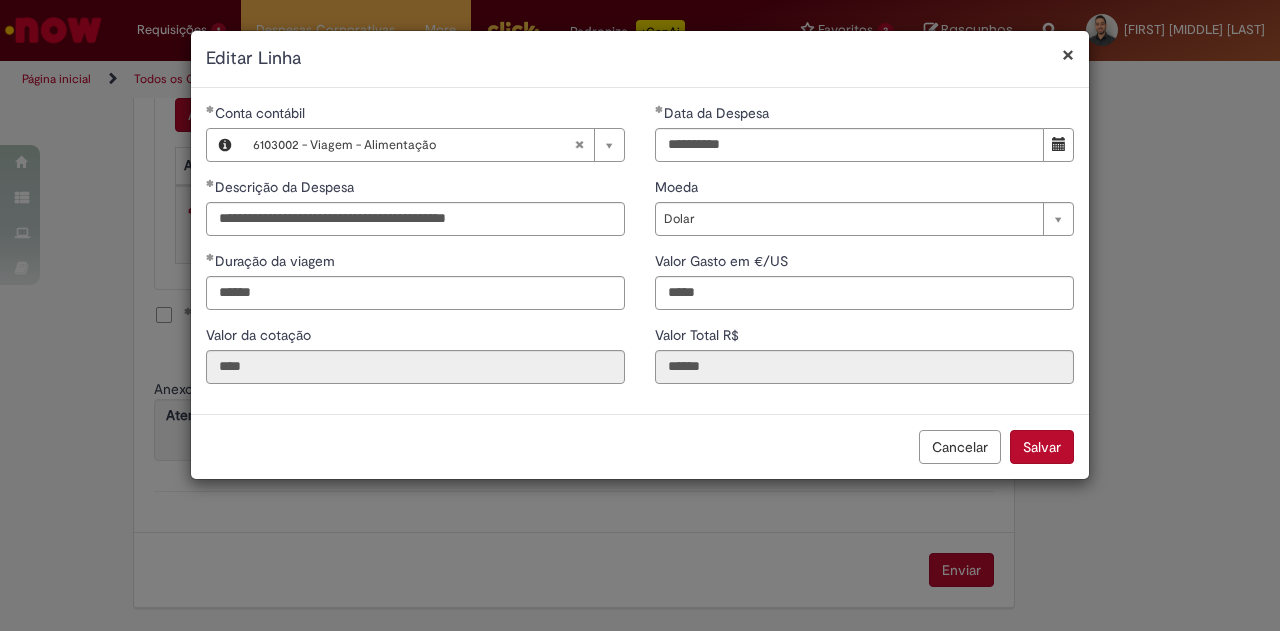 type on "*****" 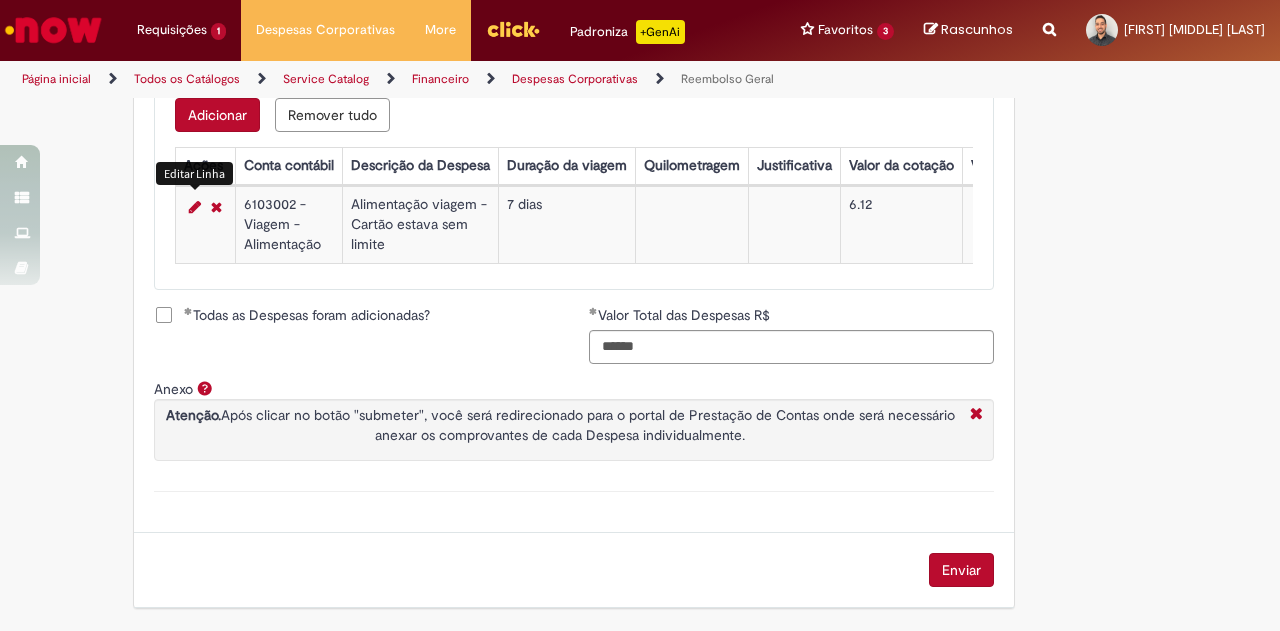 click on "Todas as Despesas foram adicionadas?" at bounding box center (307, 315) 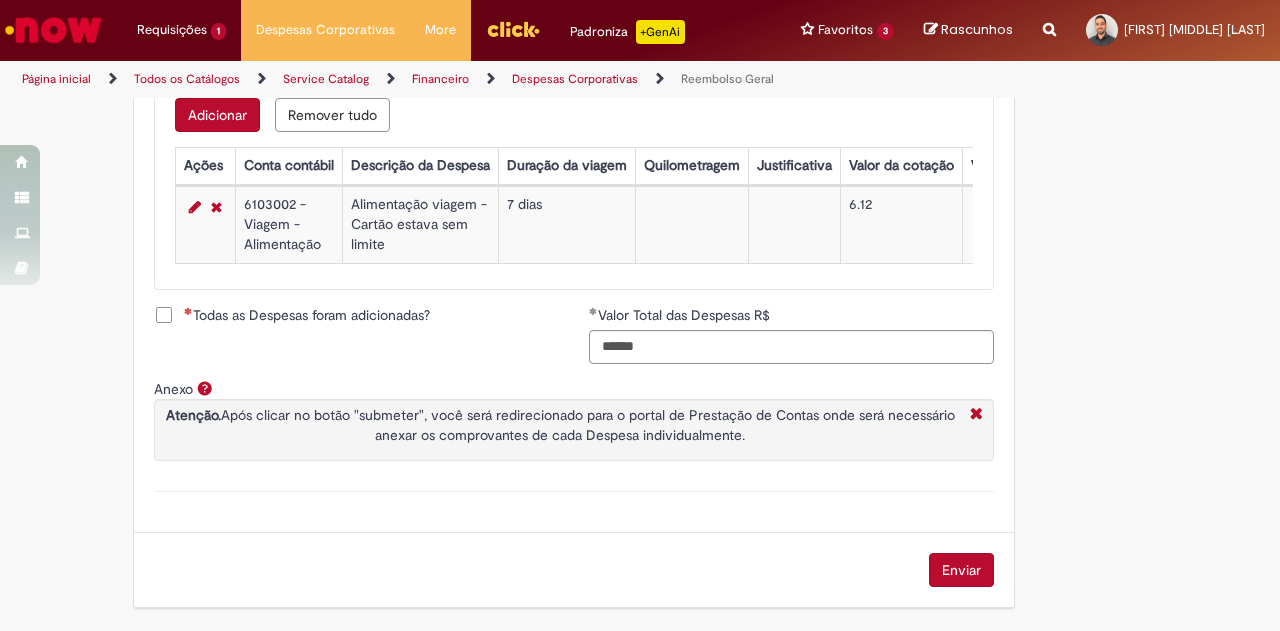 click on "Todas as Despesas foram adicionadas?" at bounding box center (307, 315) 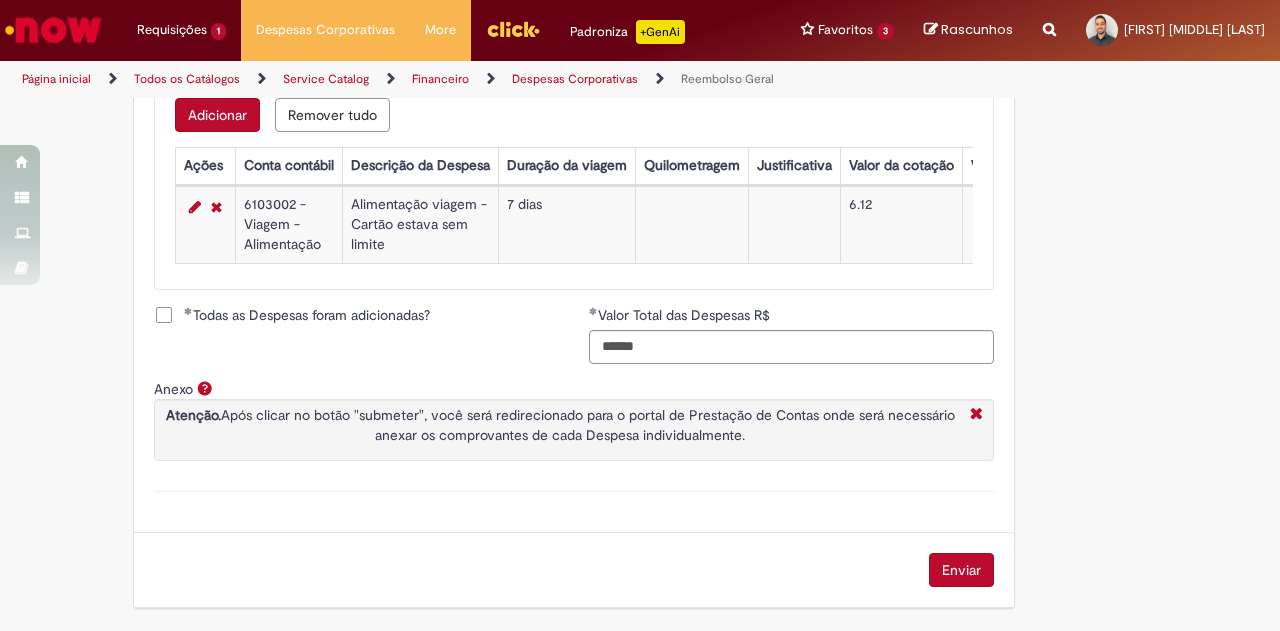click on "Enviar" at bounding box center [961, 570] 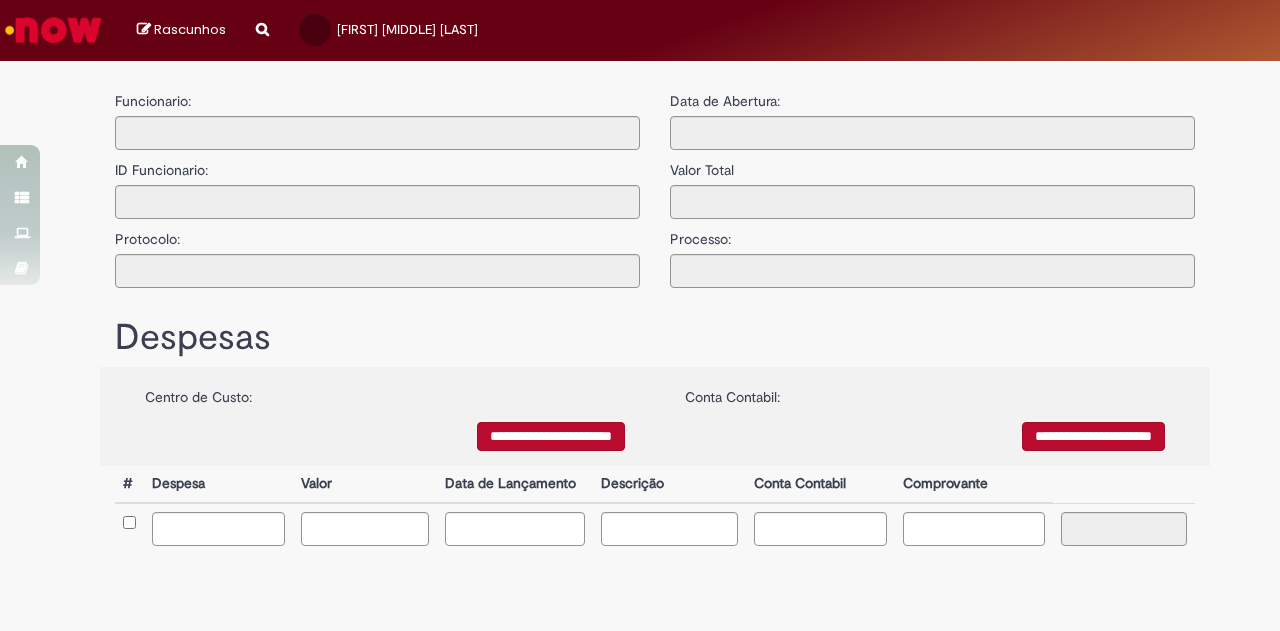 type on "**********" 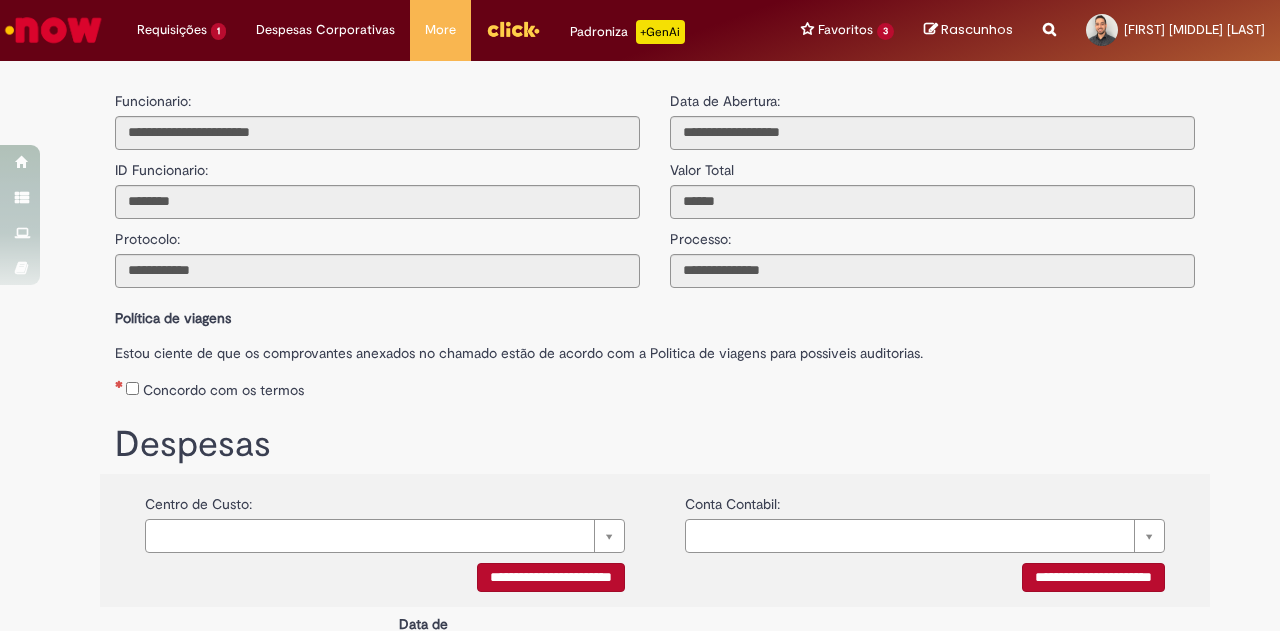 scroll, scrollTop: 0, scrollLeft: 0, axis: both 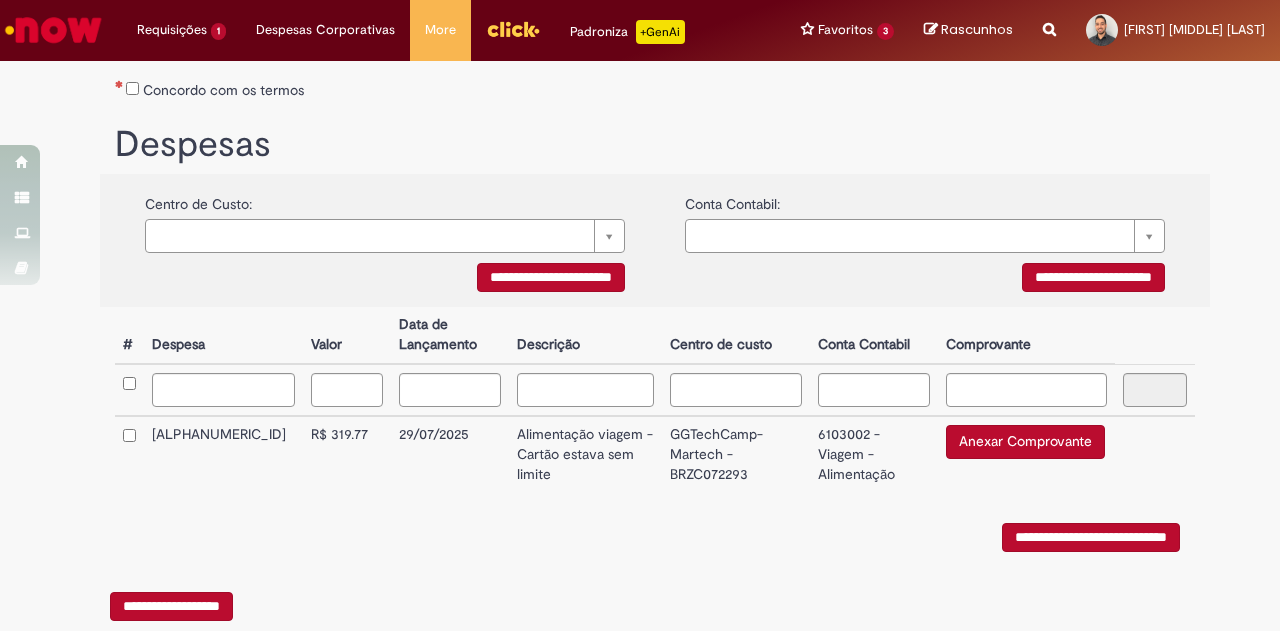 click on "Anexar Comprovante" at bounding box center (1025, 442) 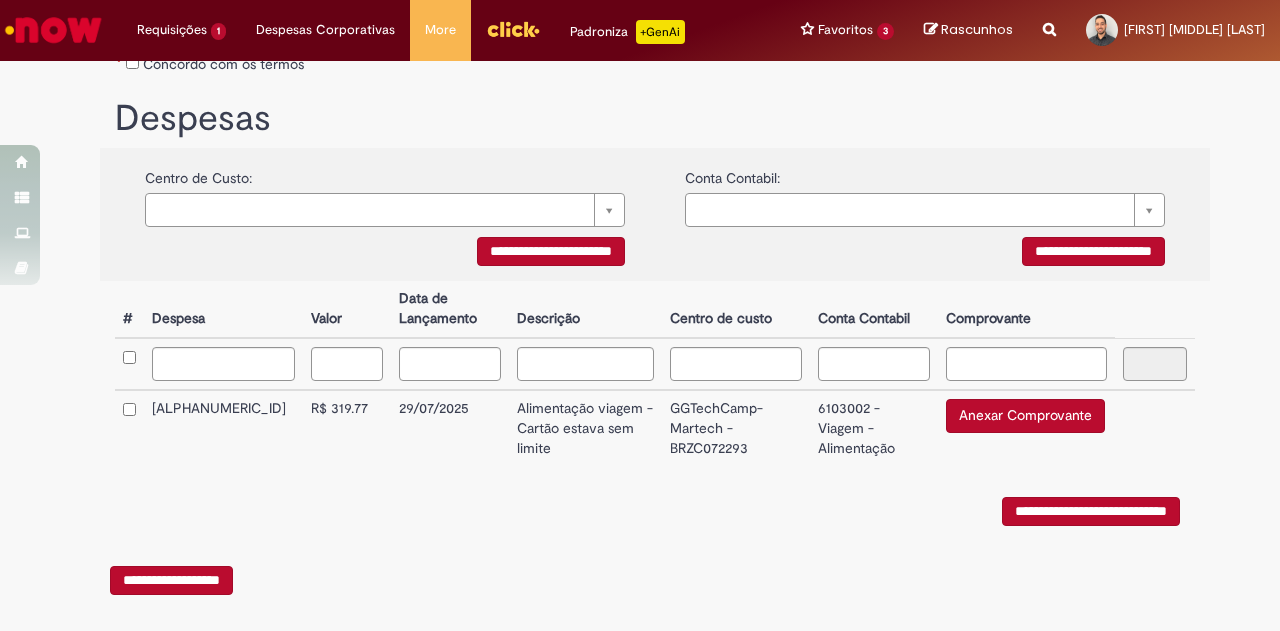 scroll, scrollTop: 348, scrollLeft: 0, axis: vertical 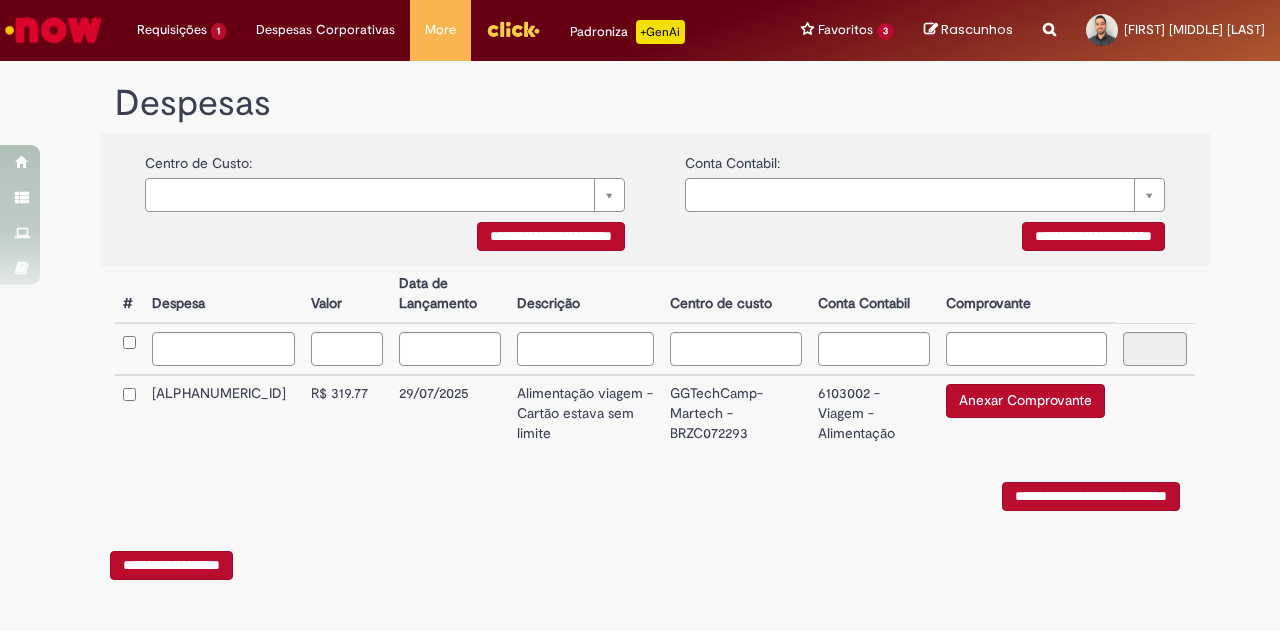 click on "Anexar Comprovante" at bounding box center (1025, 401) 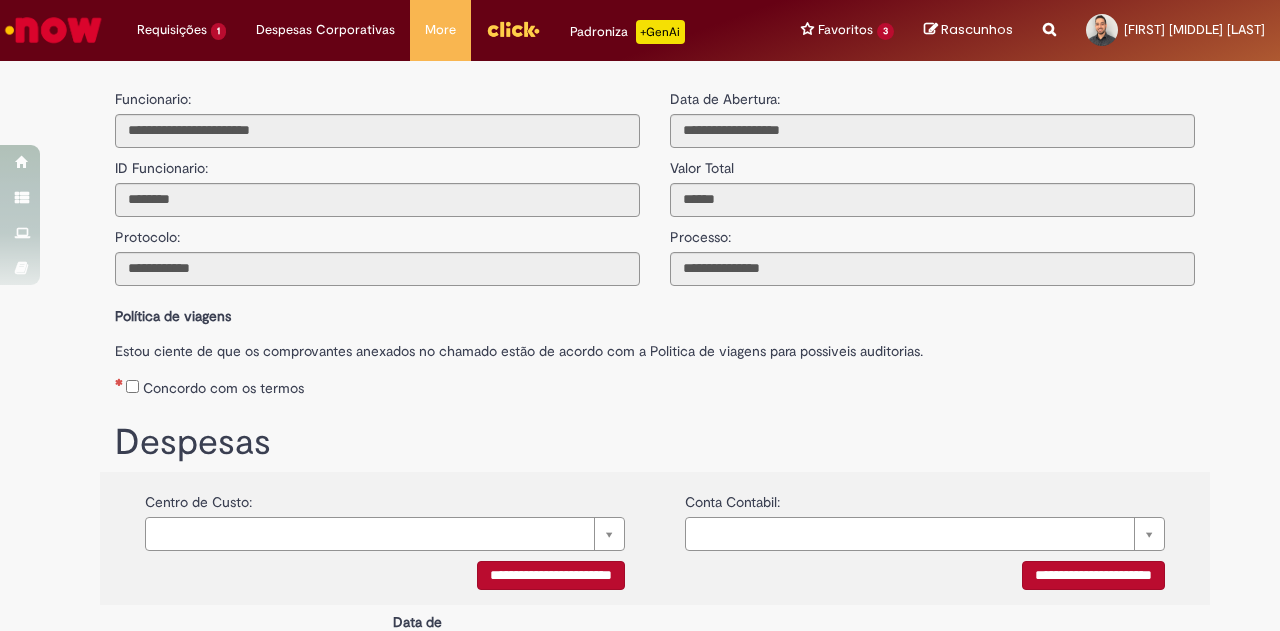 scroll, scrollTop: 0, scrollLeft: 0, axis: both 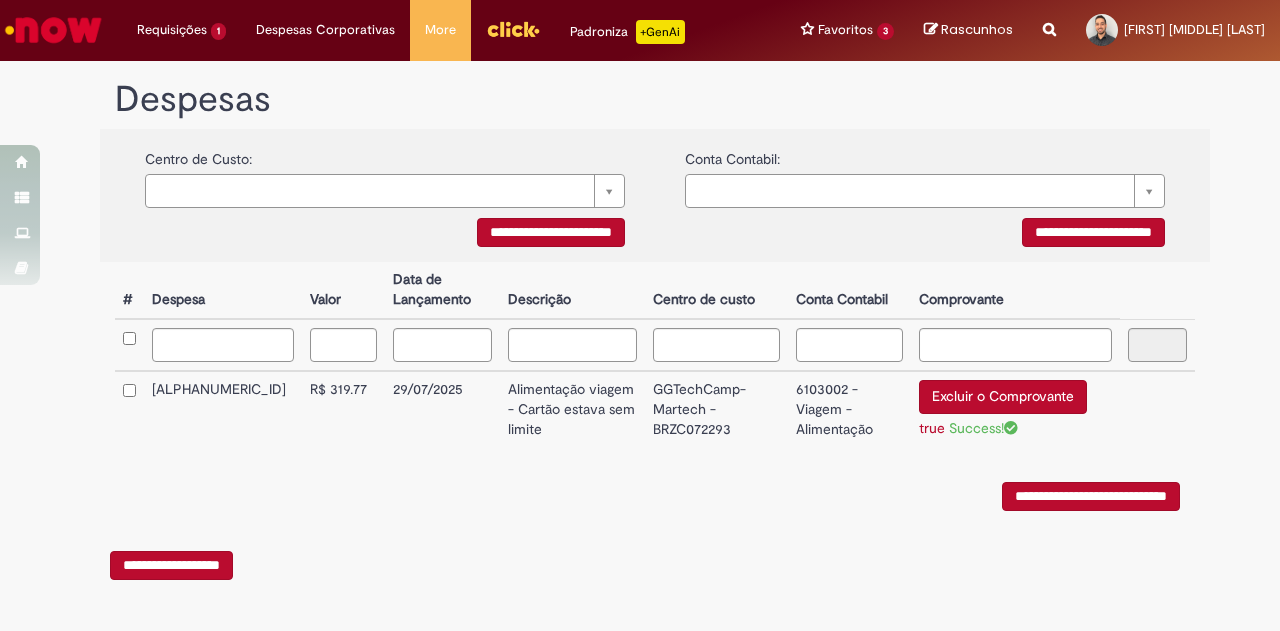 click on "**********" at bounding box center (1091, 496) 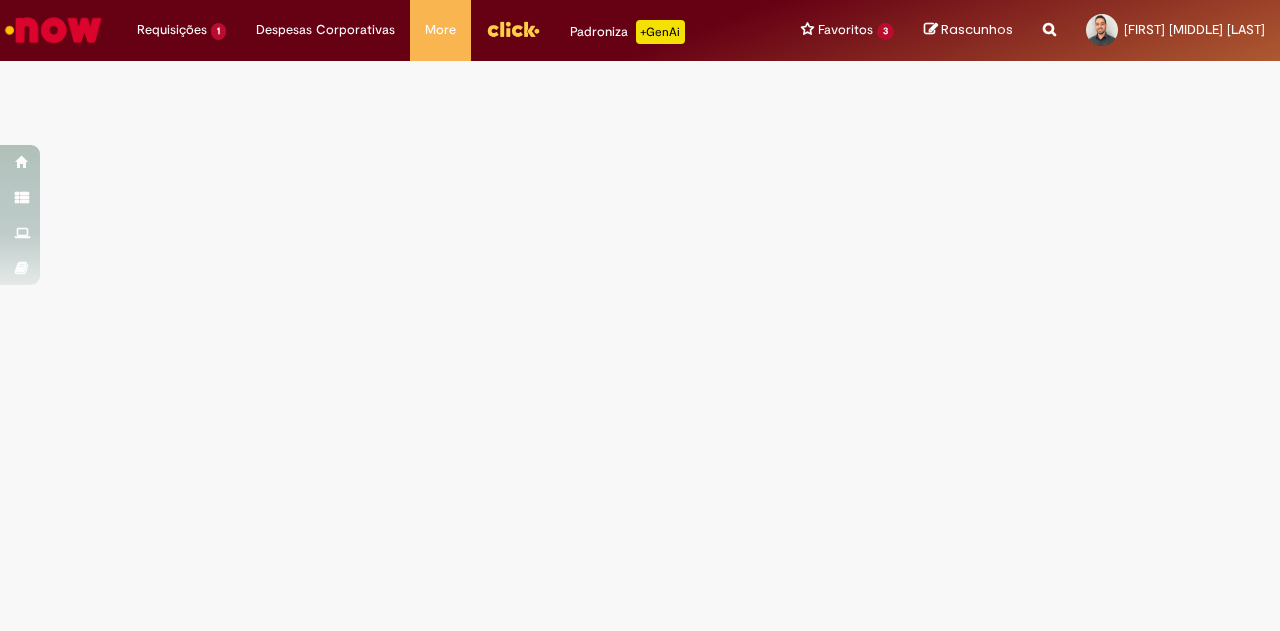 scroll, scrollTop: 0, scrollLeft: 0, axis: both 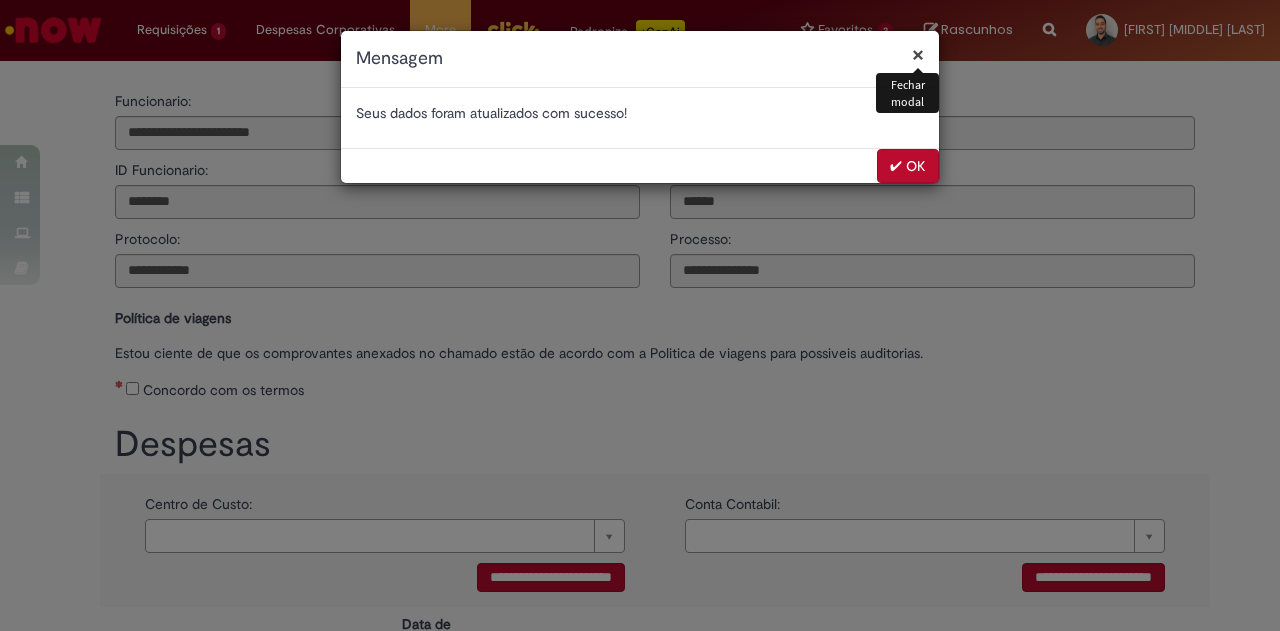 click on "✔ OK" at bounding box center [908, 166] 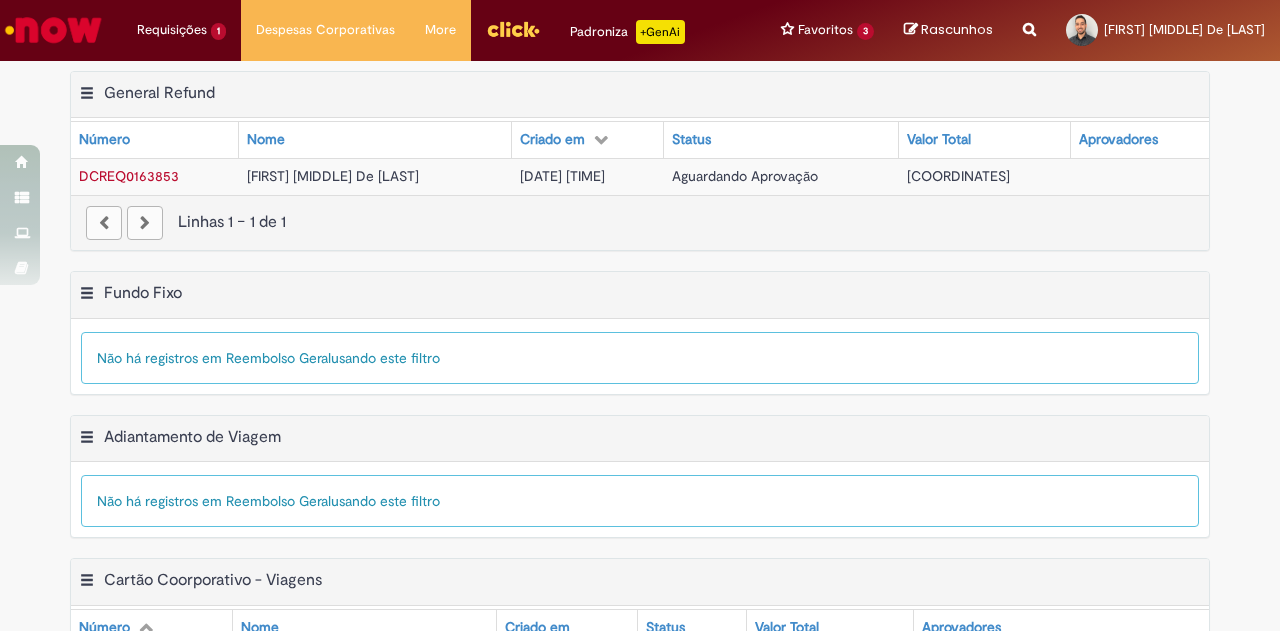 scroll, scrollTop: 0, scrollLeft: 0, axis: both 